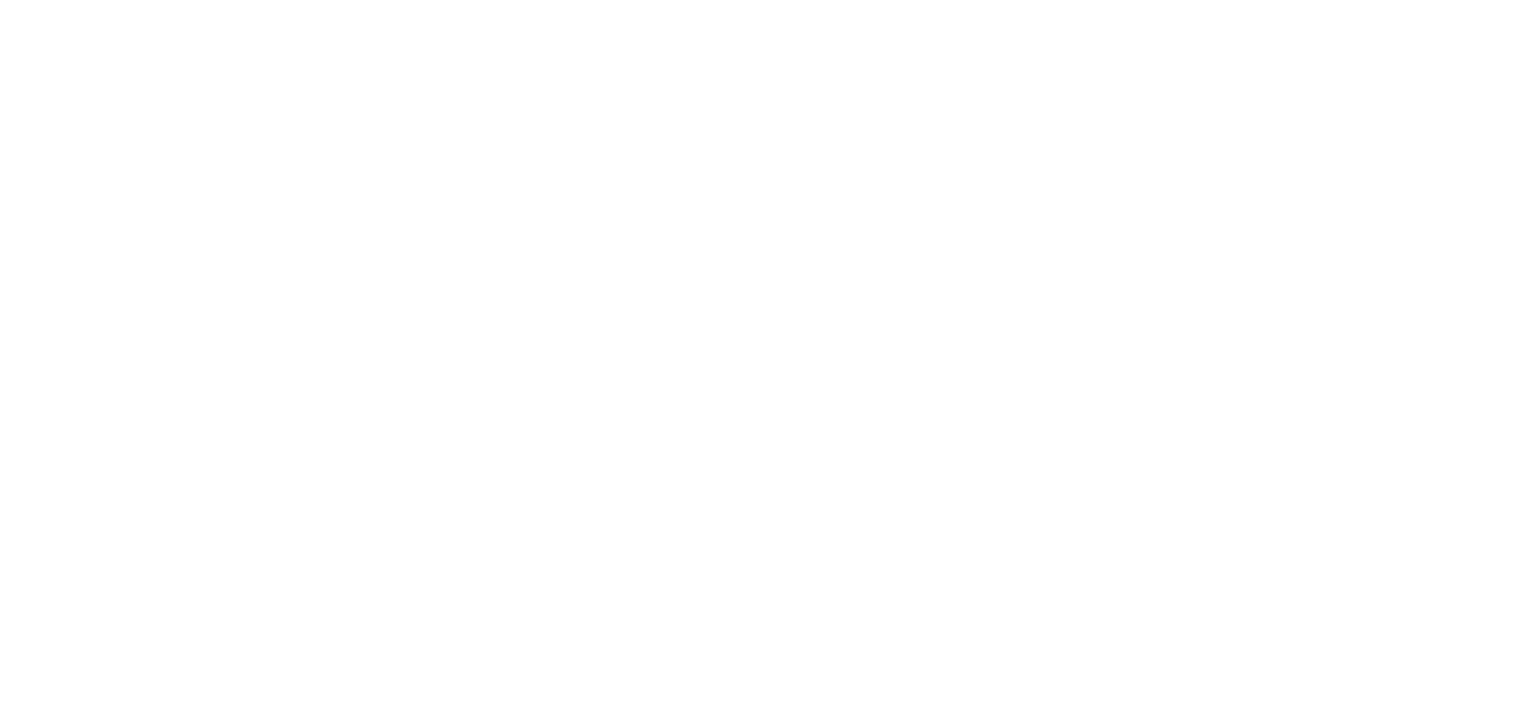 scroll, scrollTop: 0, scrollLeft: 0, axis: both 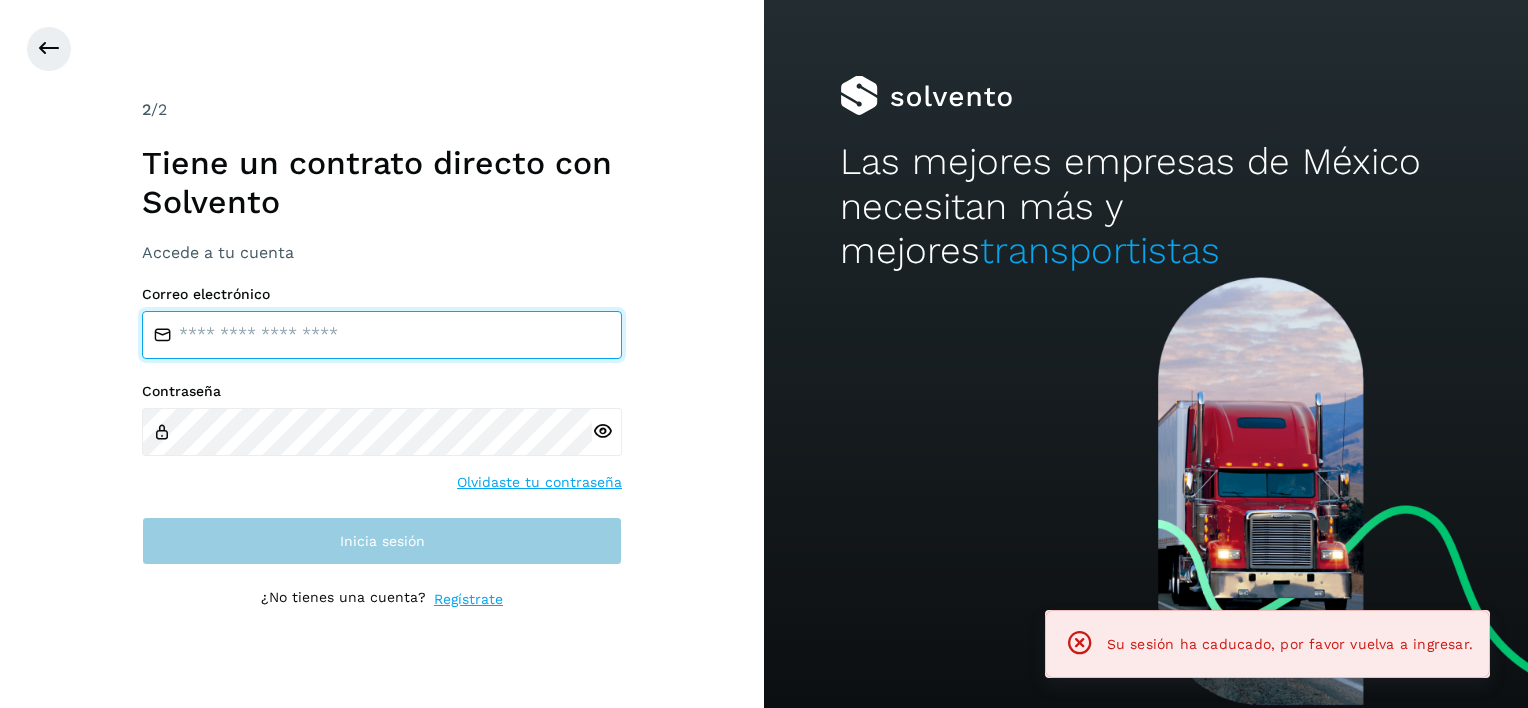 type on "**********" 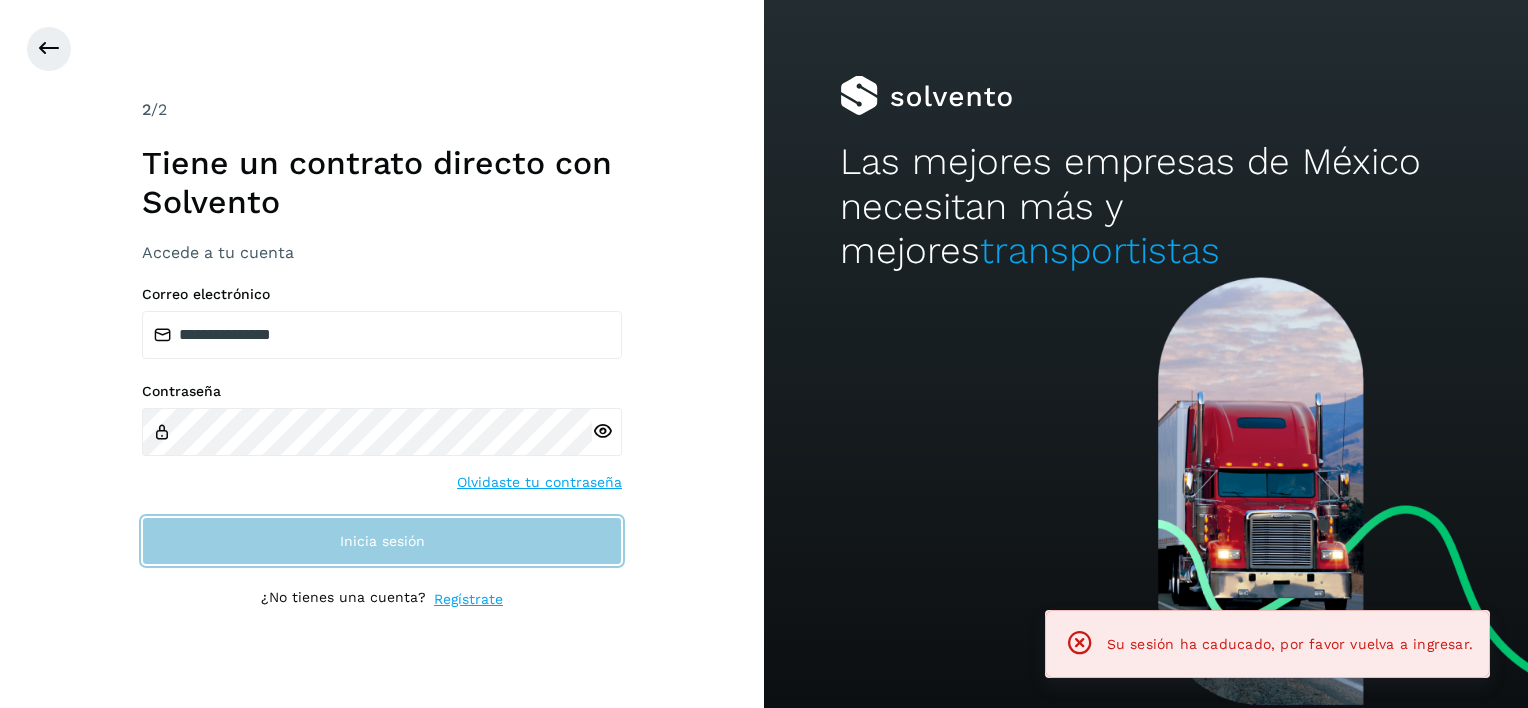 click on "Inicia sesión" at bounding box center [382, 541] 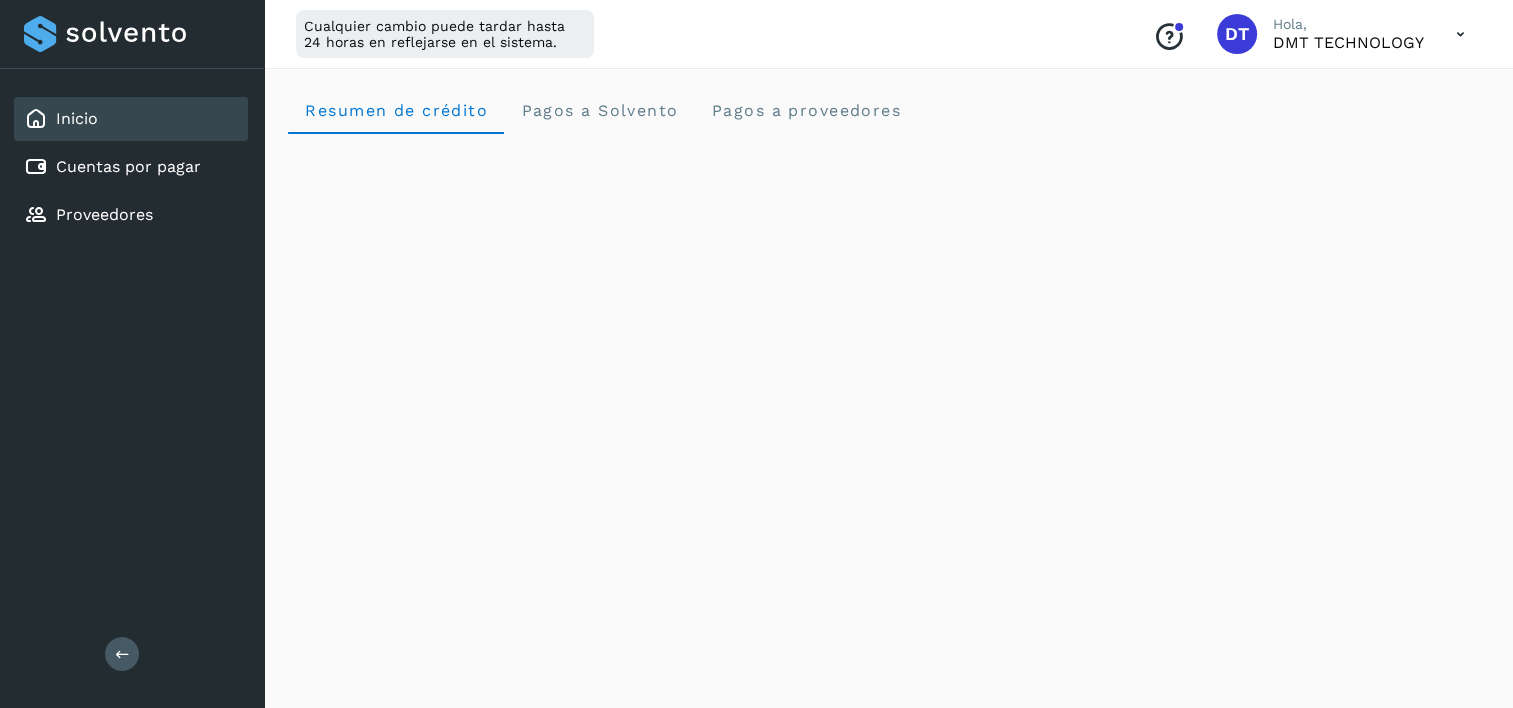 click on "Inicio Cuentas por pagar Proveedores" at bounding box center [132, 167] 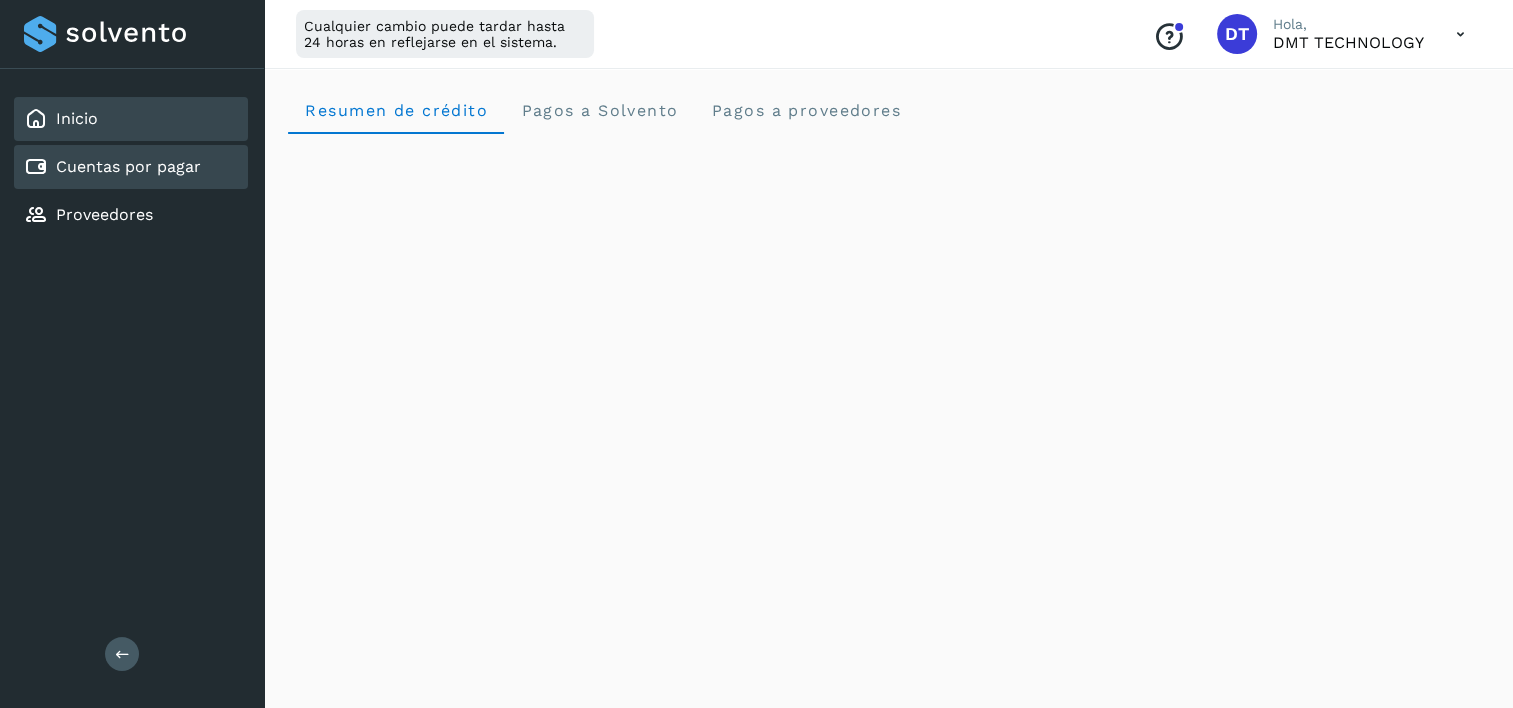 click on "Cuentas por pagar" at bounding box center [128, 166] 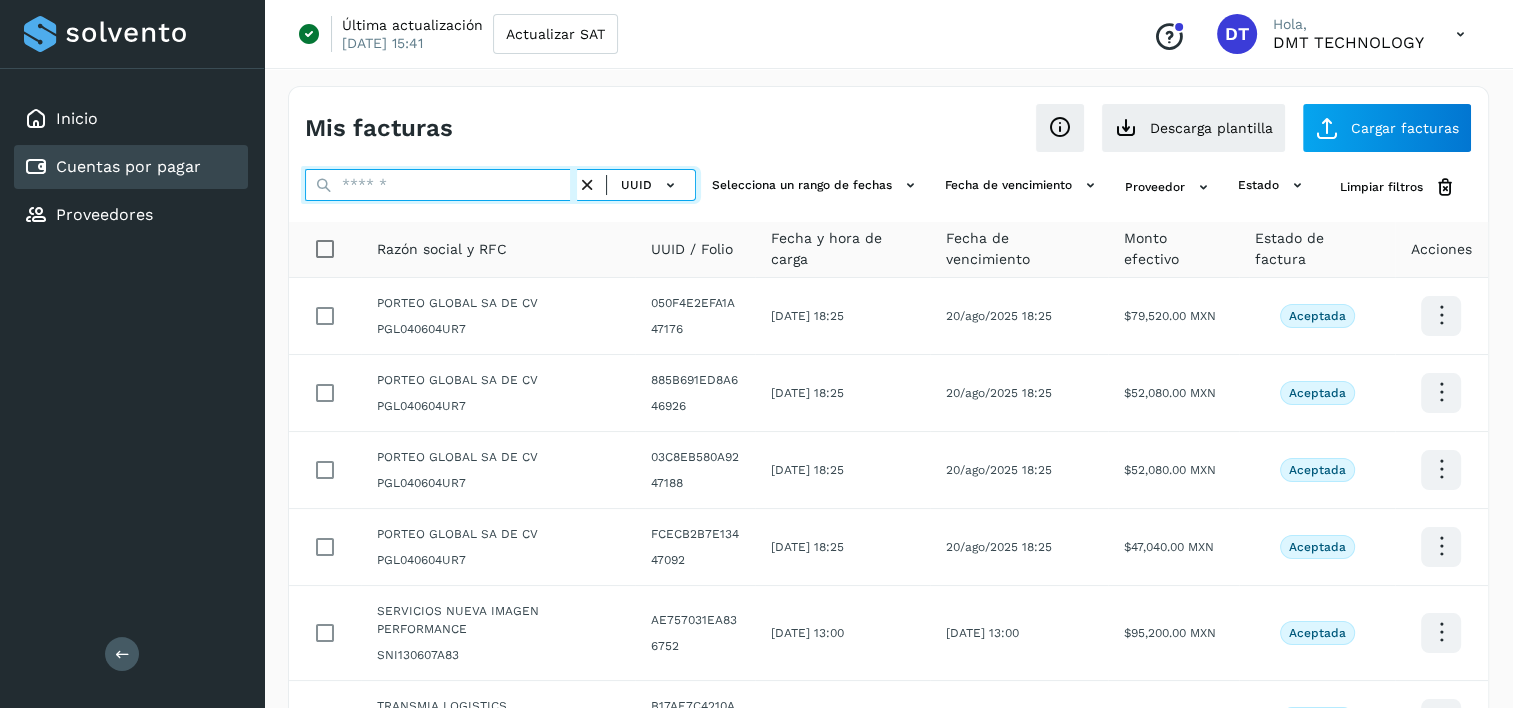 click at bounding box center [441, 185] 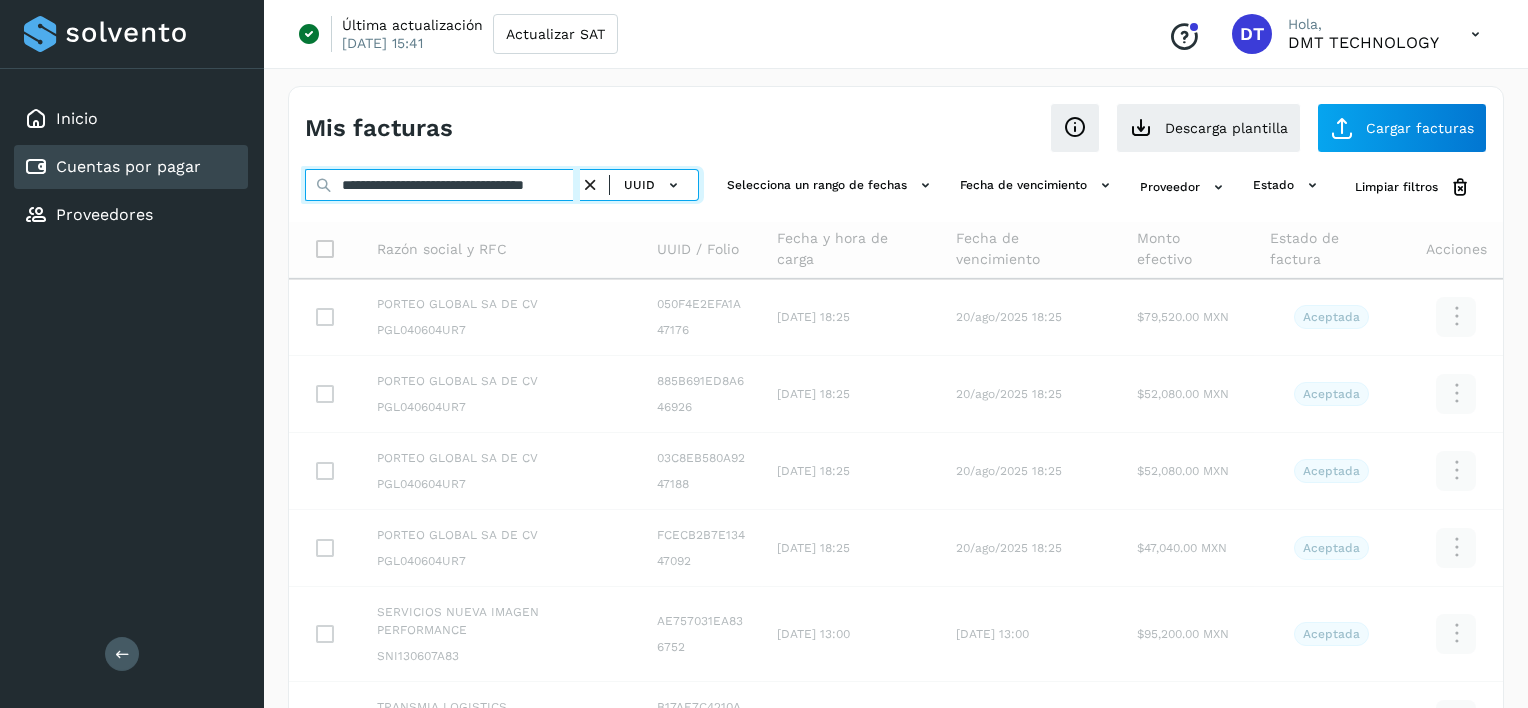 scroll, scrollTop: 0, scrollLeft: 34, axis: horizontal 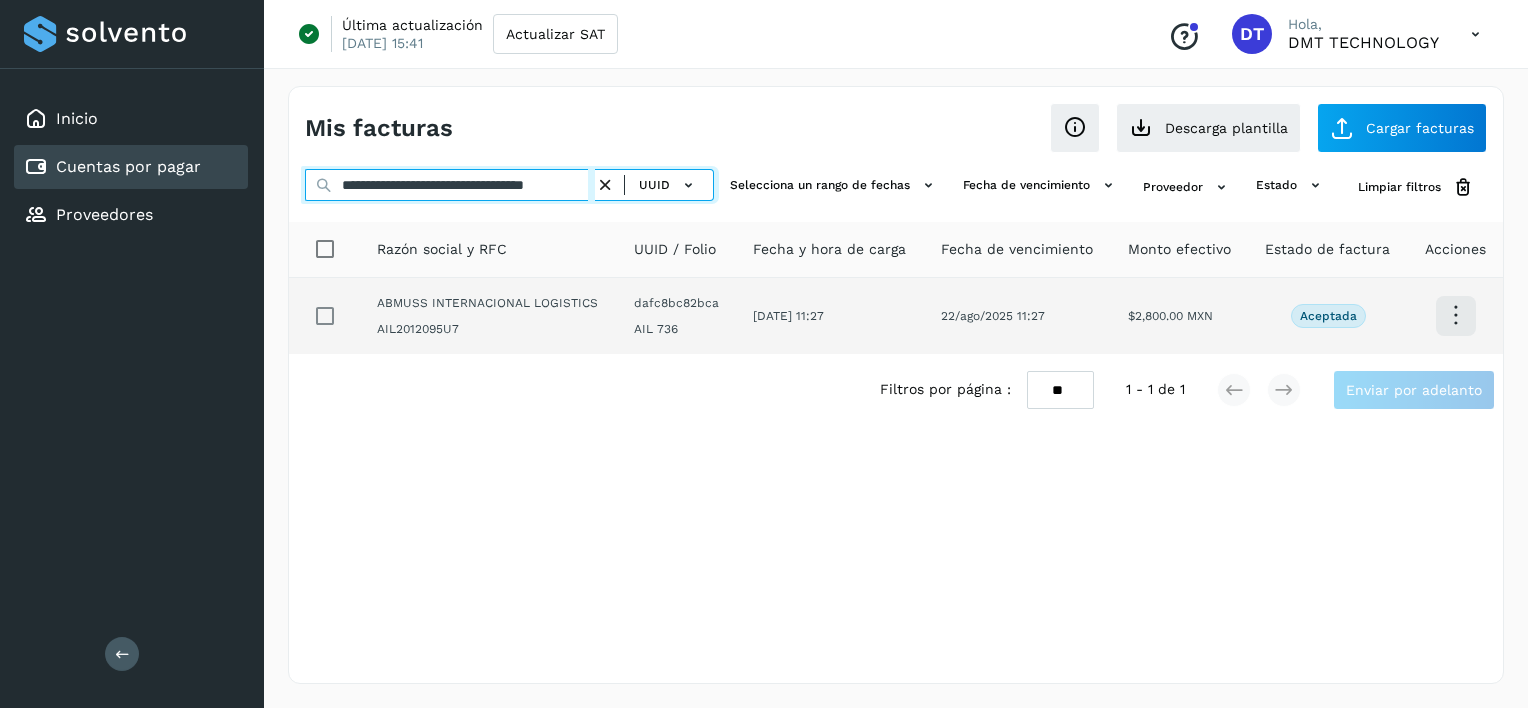 type on "**********" 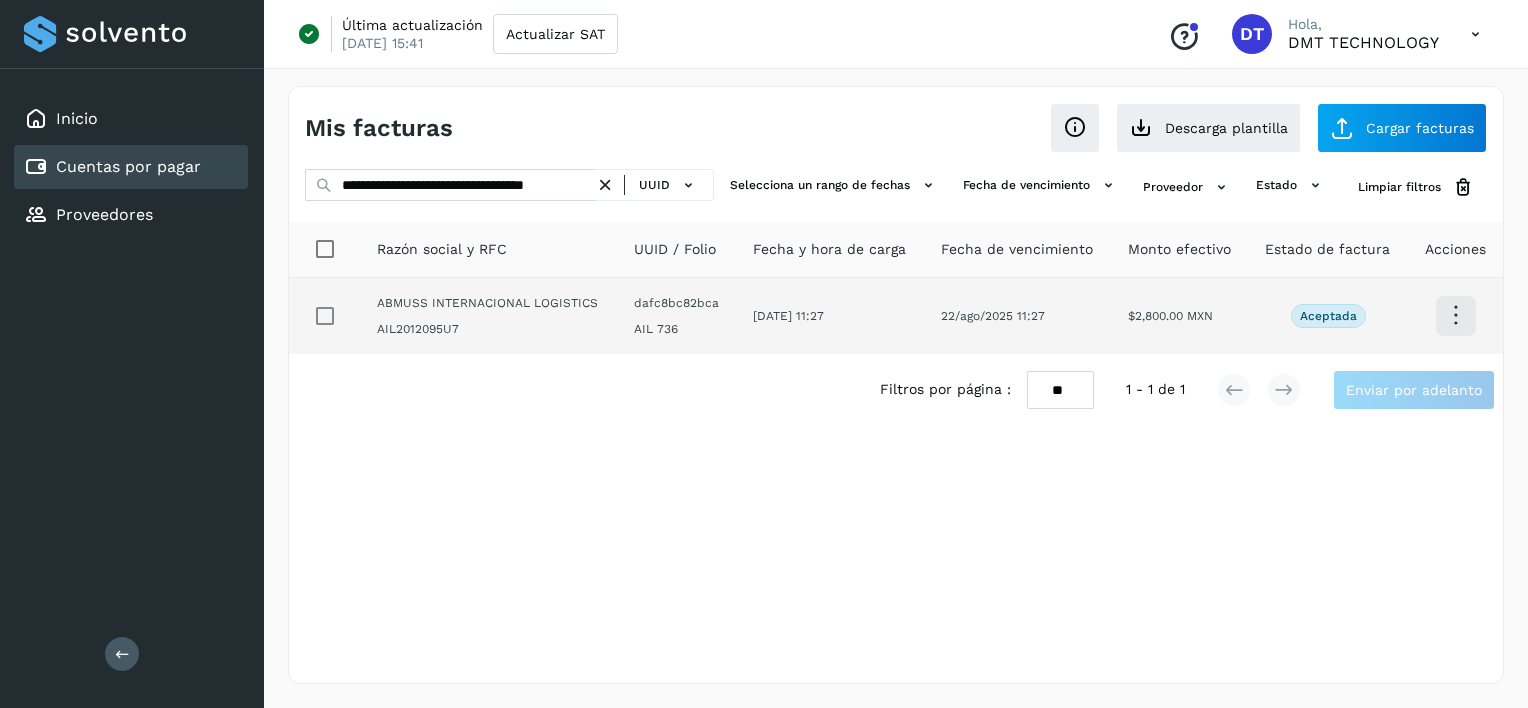 scroll, scrollTop: 0, scrollLeft: 0, axis: both 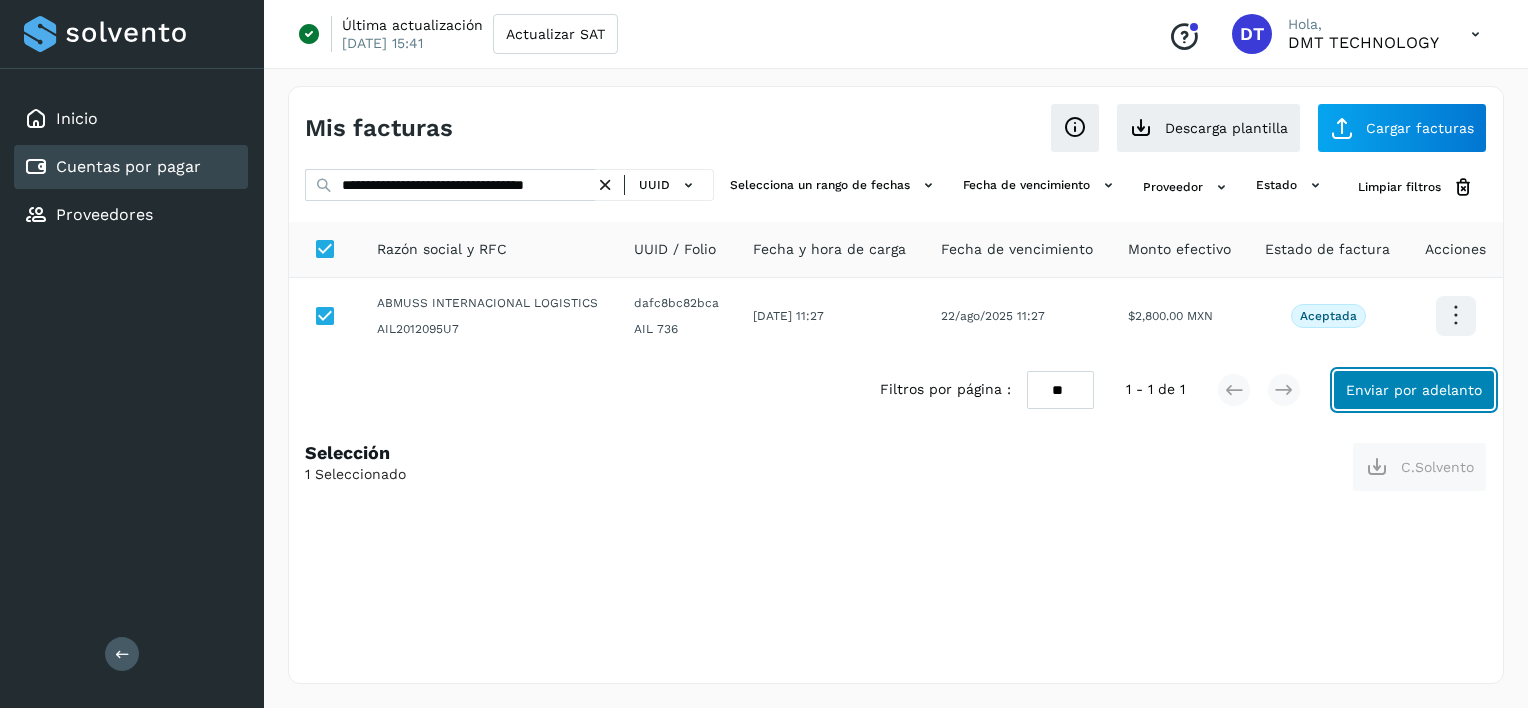 click on "Enviar por adelanto" 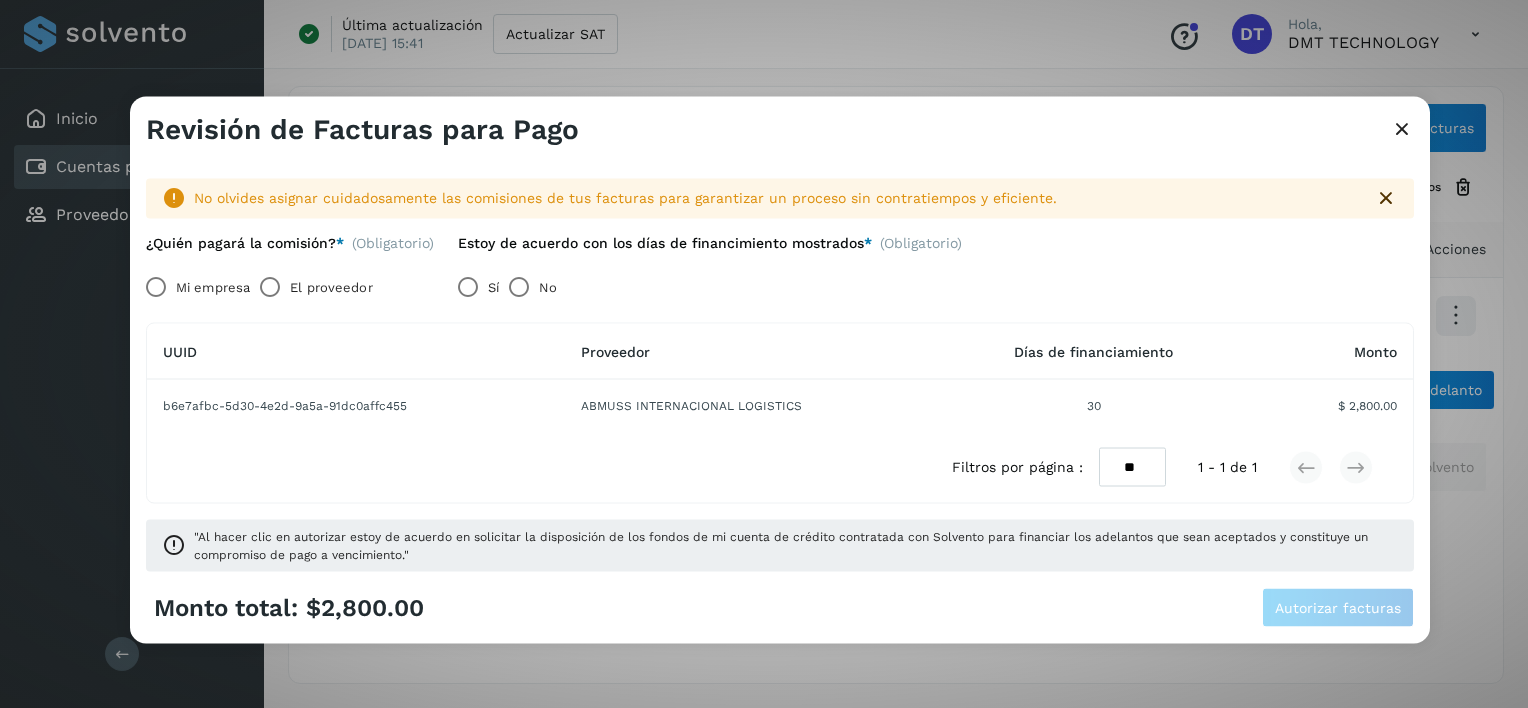 click on "El proveedor" at bounding box center [331, 287] 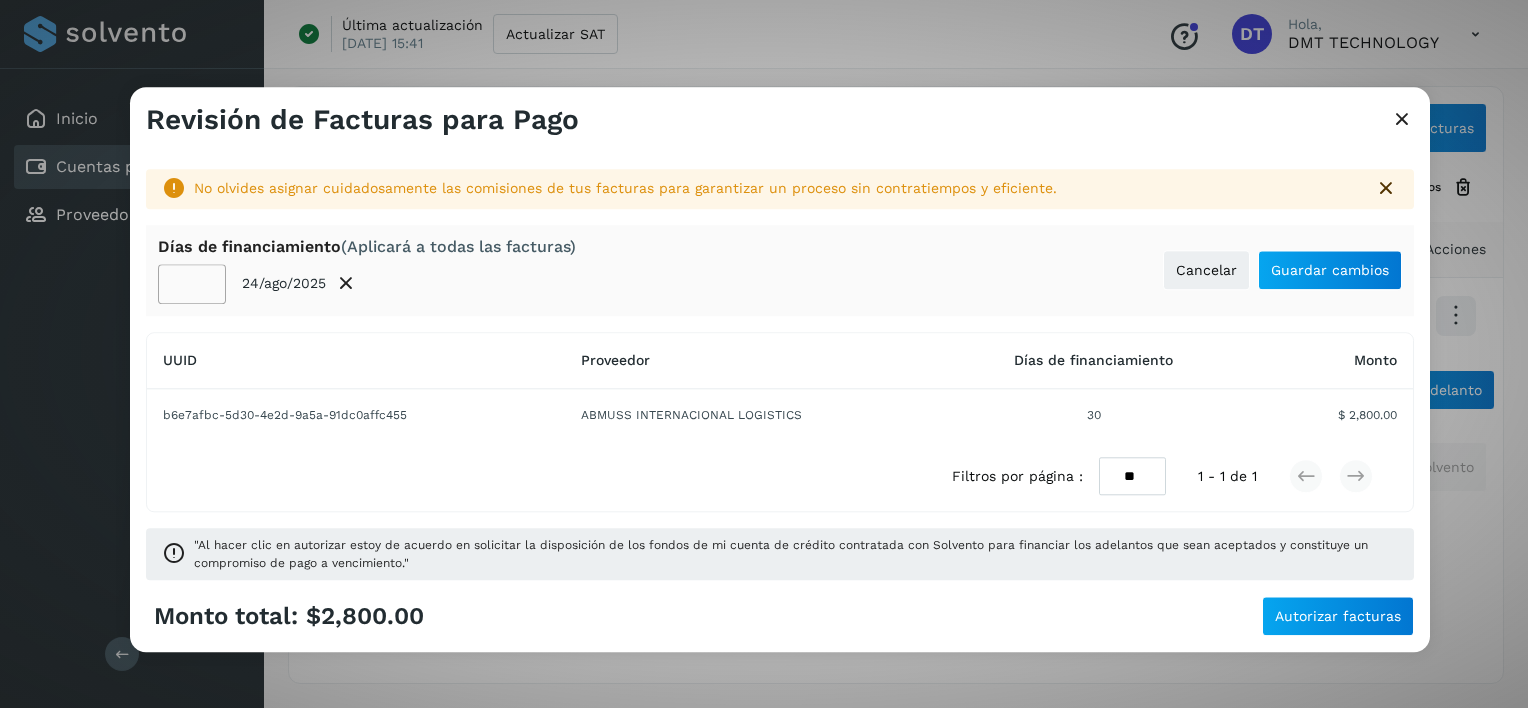 click on "**" 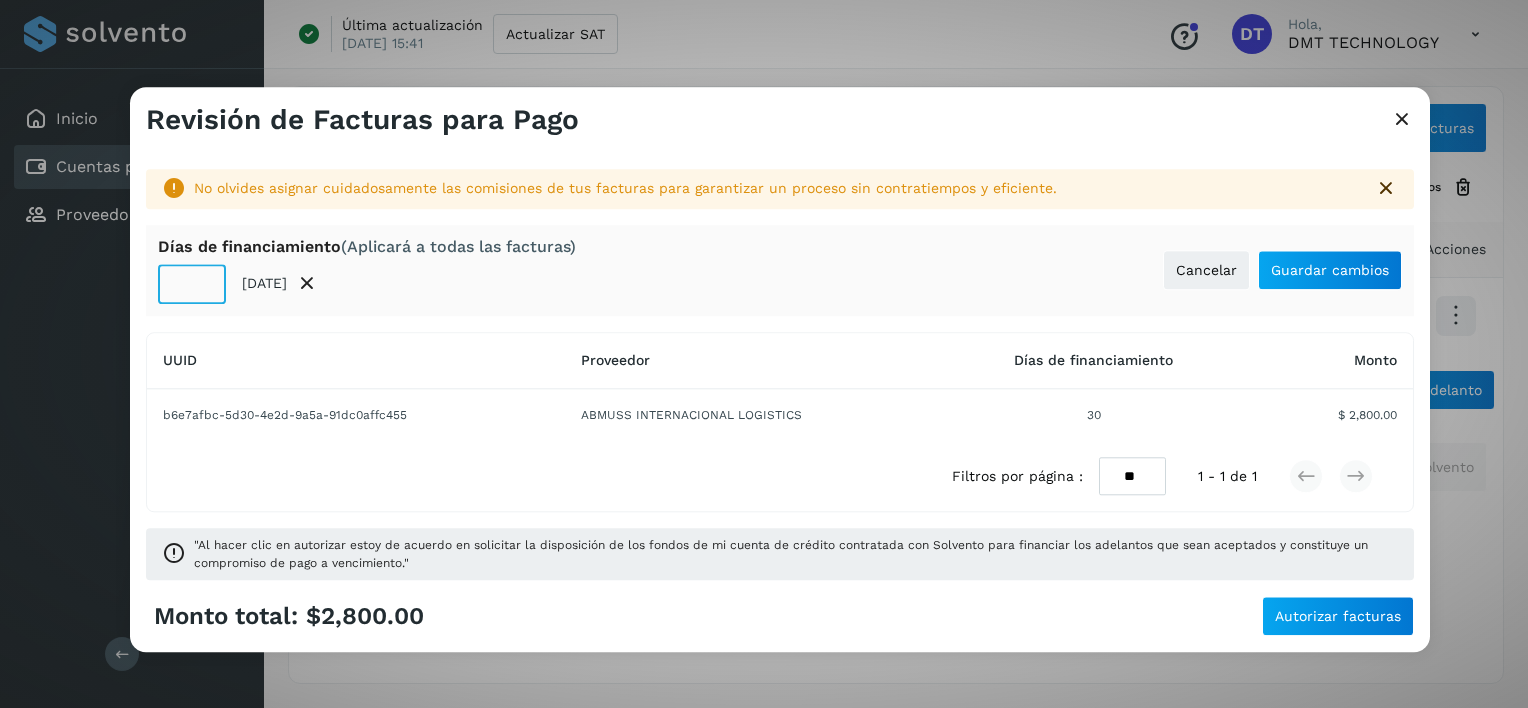 type on "**" 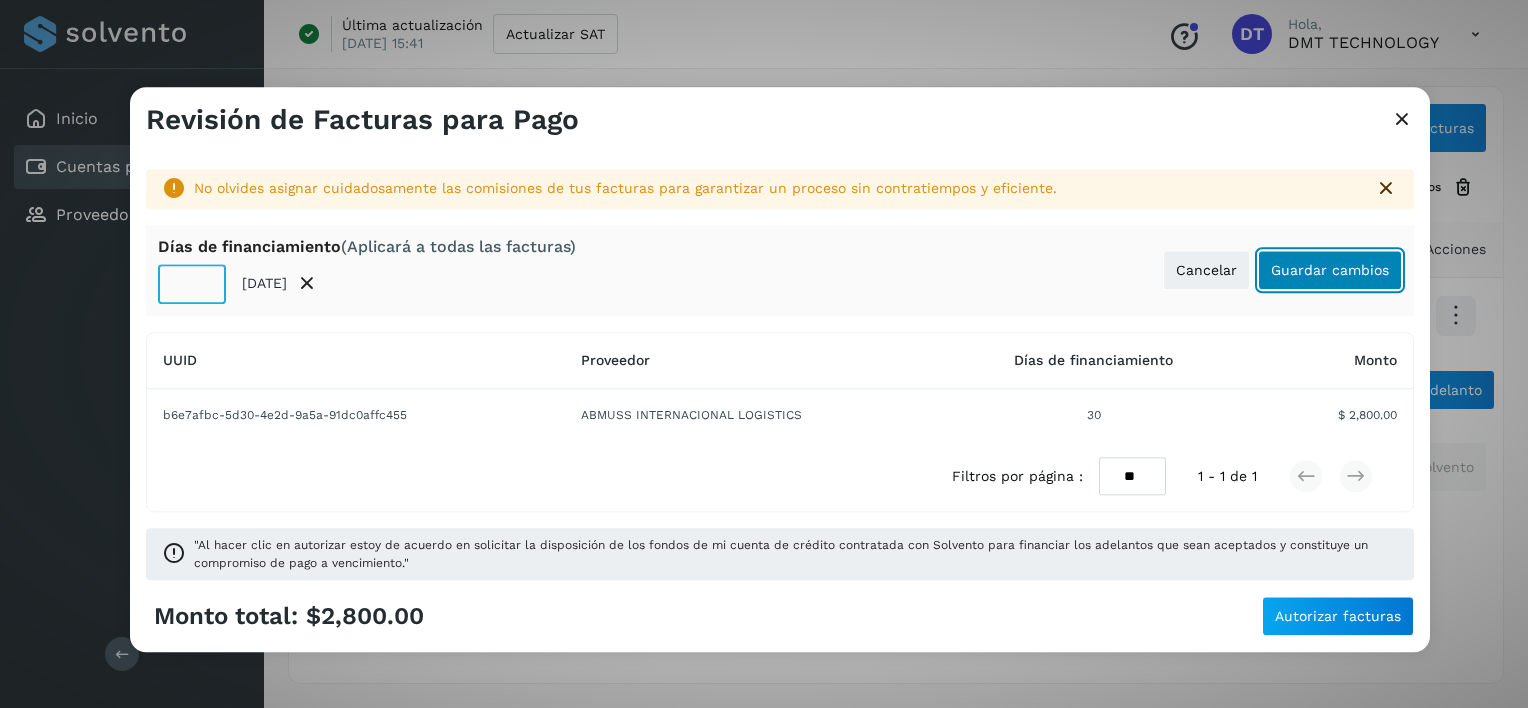 click on "Guardar cambios" 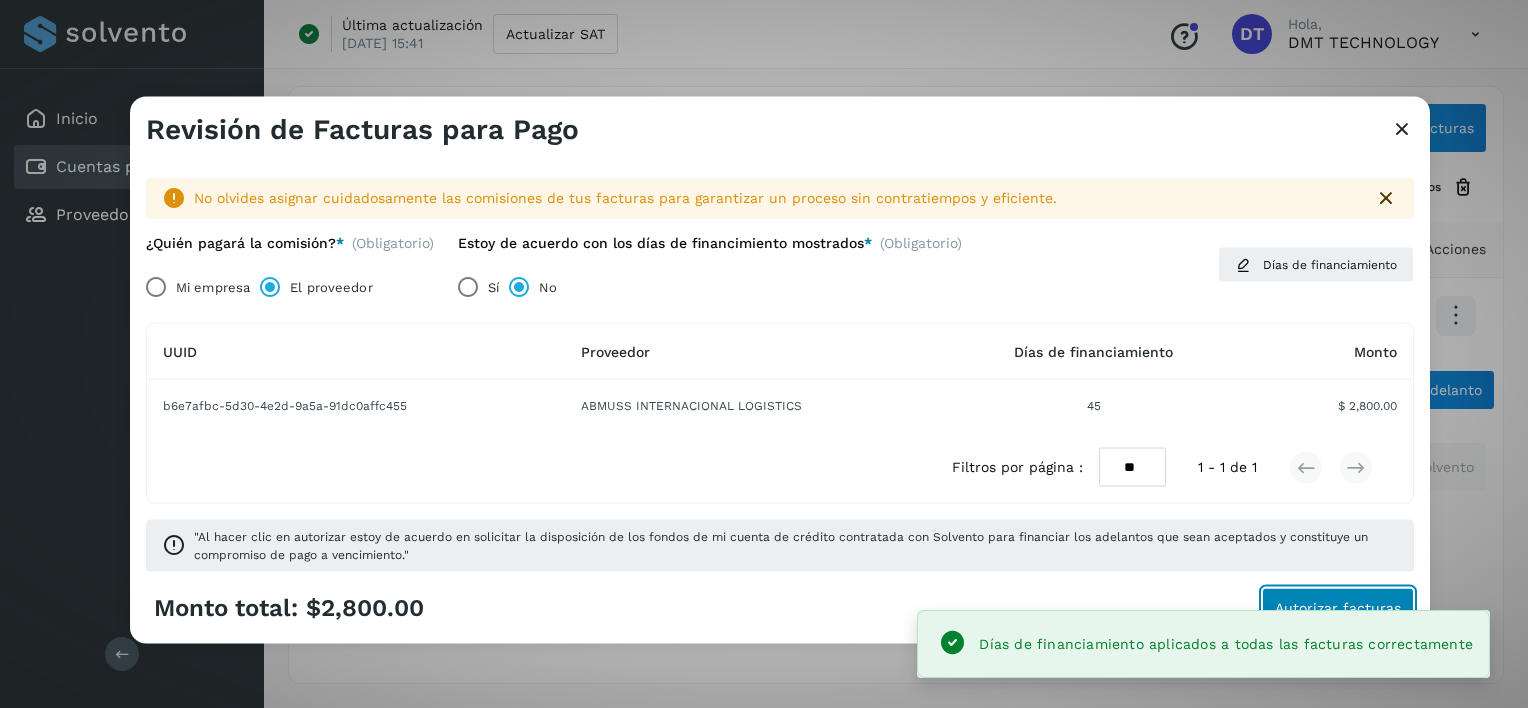 click on "Autorizar facturas" at bounding box center (1338, 607) 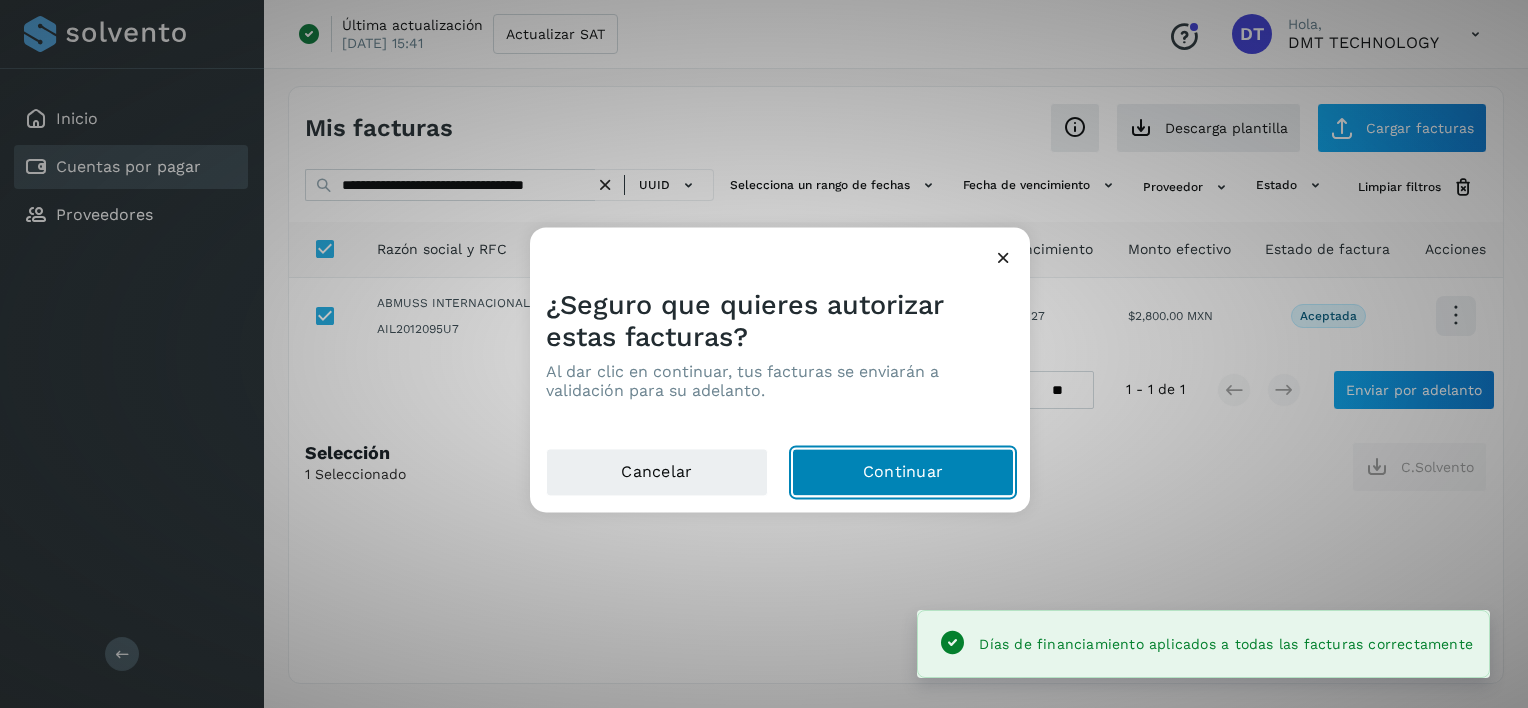 drag, startPoint x: 991, startPoint y: 467, endPoint x: 783, endPoint y: 363, distance: 232.55107 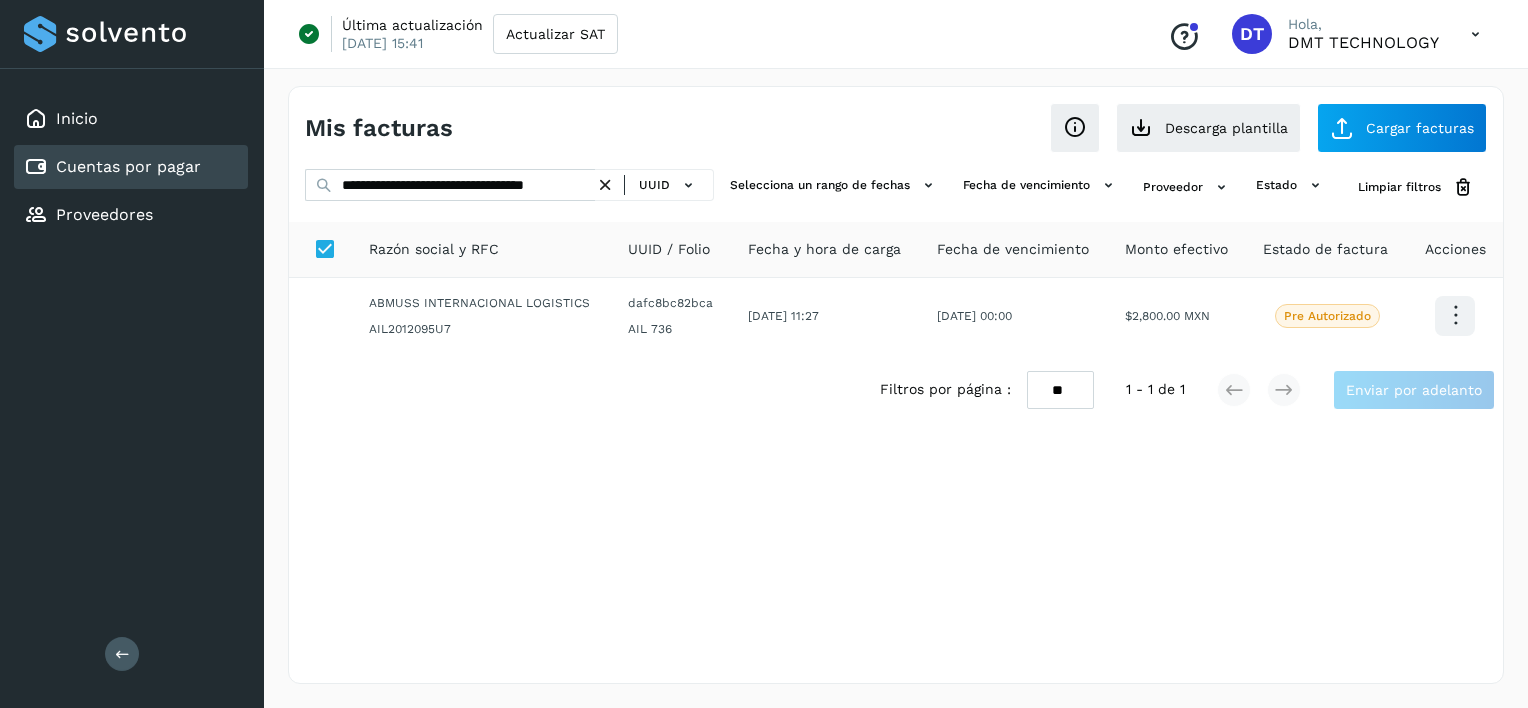 click at bounding box center (605, 185) 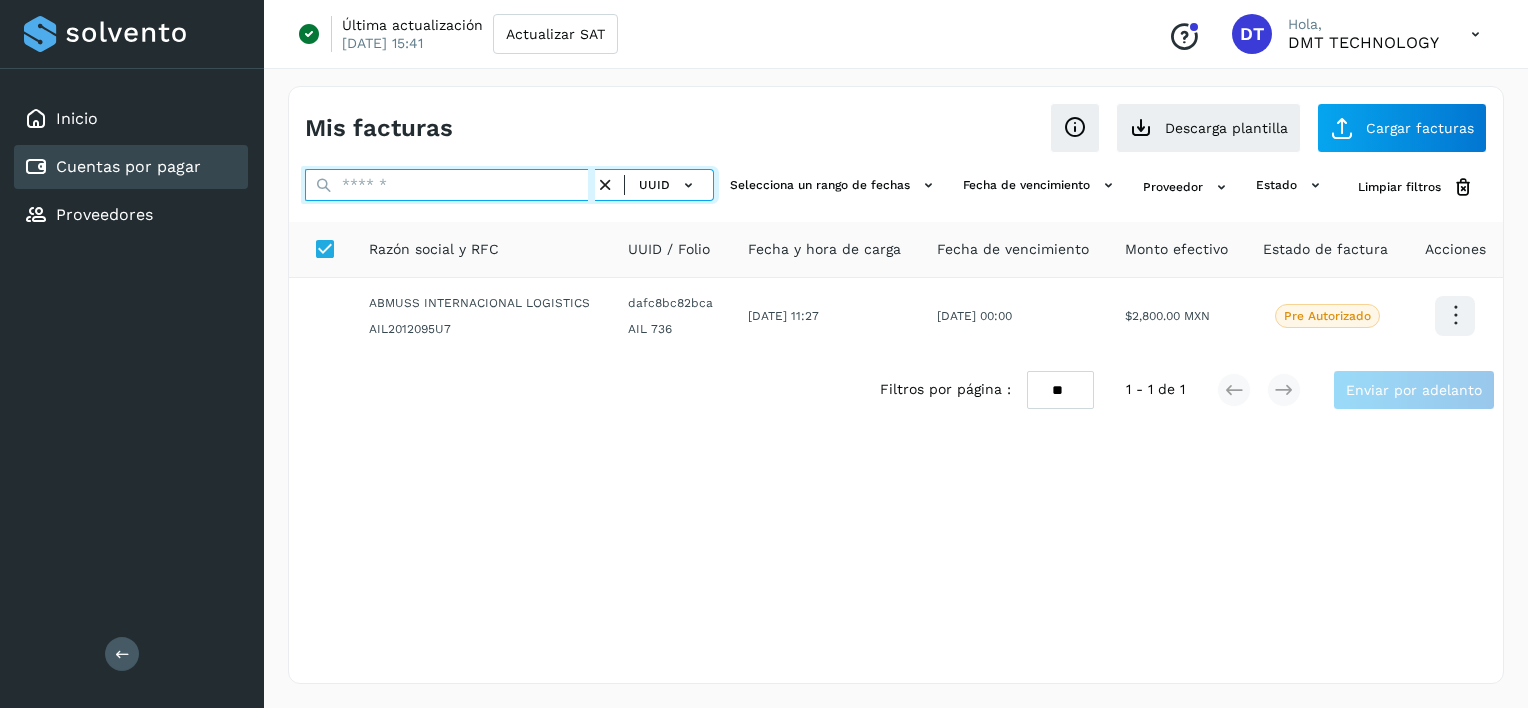 click at bounding box center [450, 185] 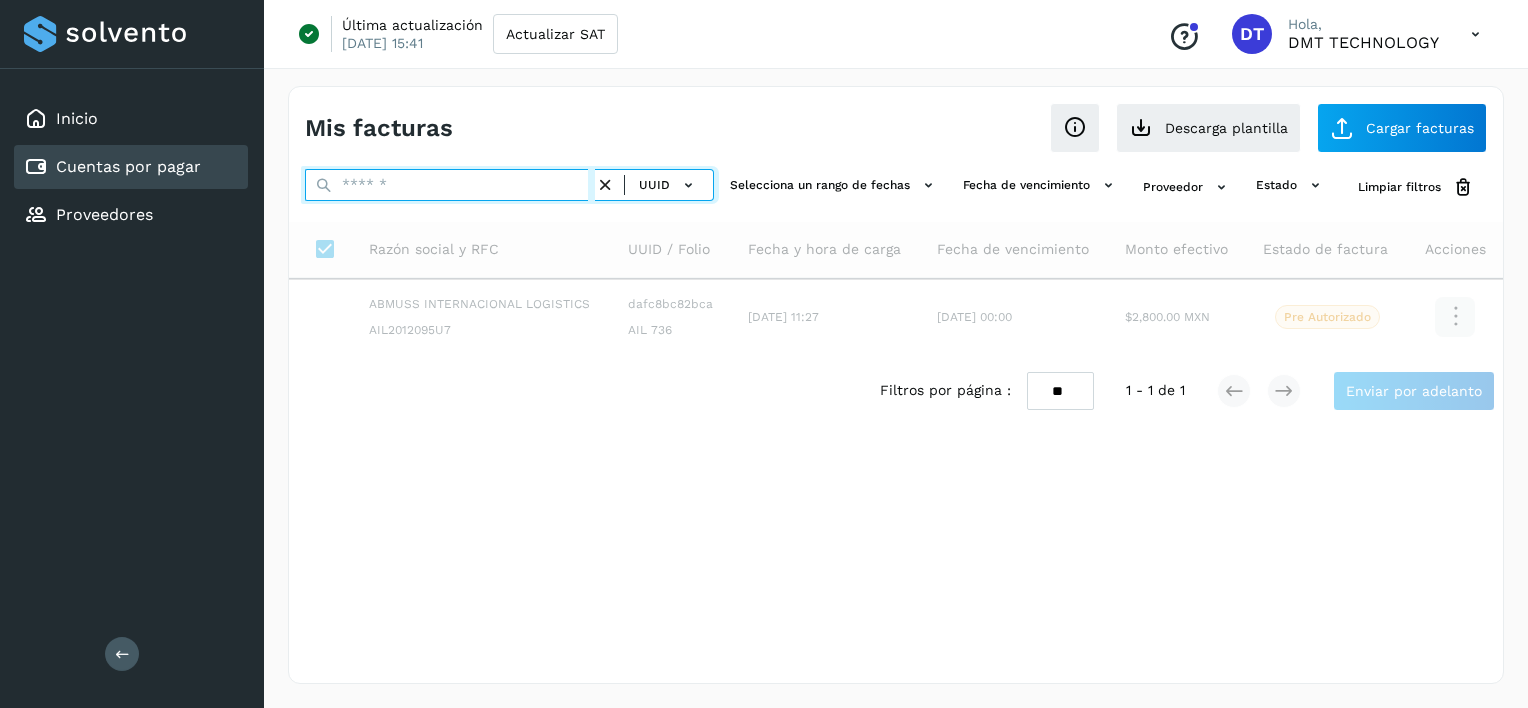 paste on "**********" 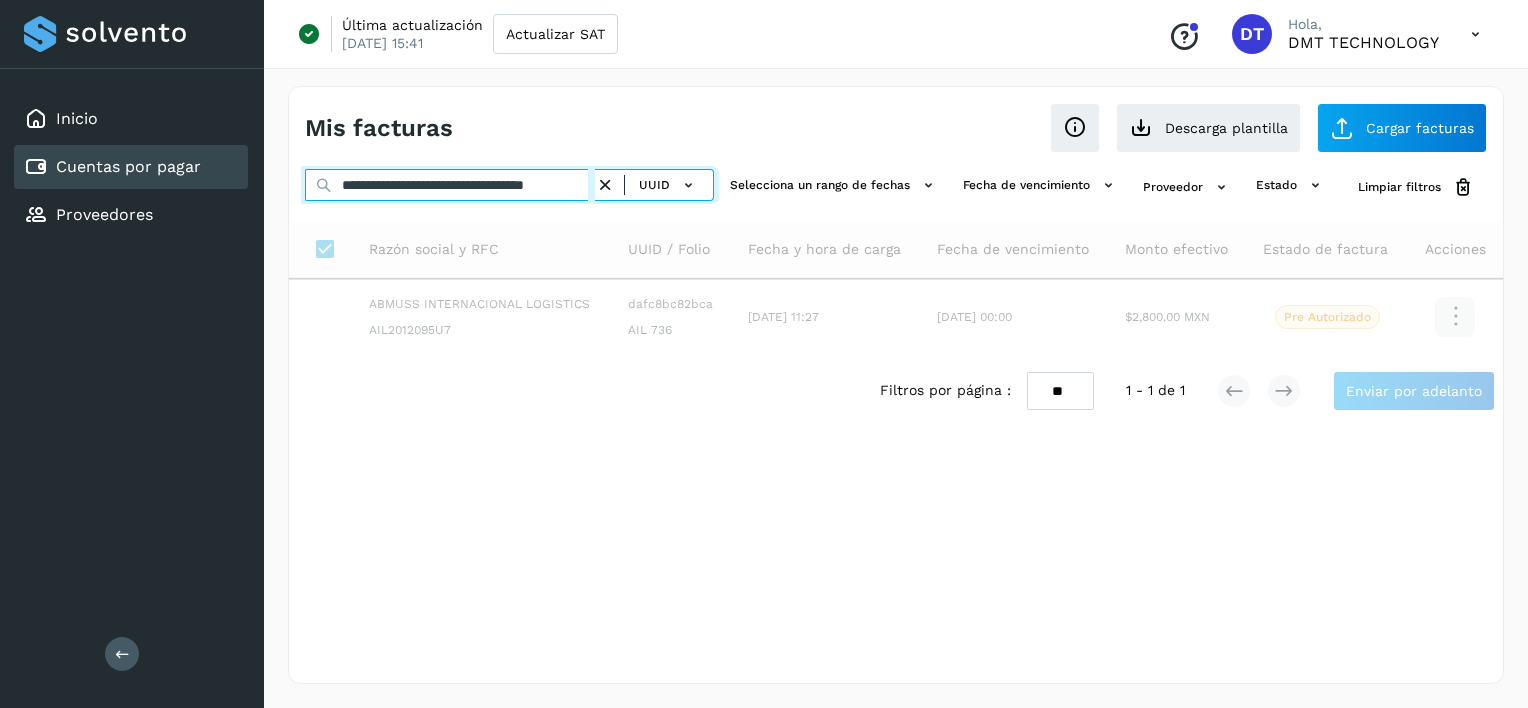 scroll, scrollTop: 0, scrollLeft: 36, axis: horizontal 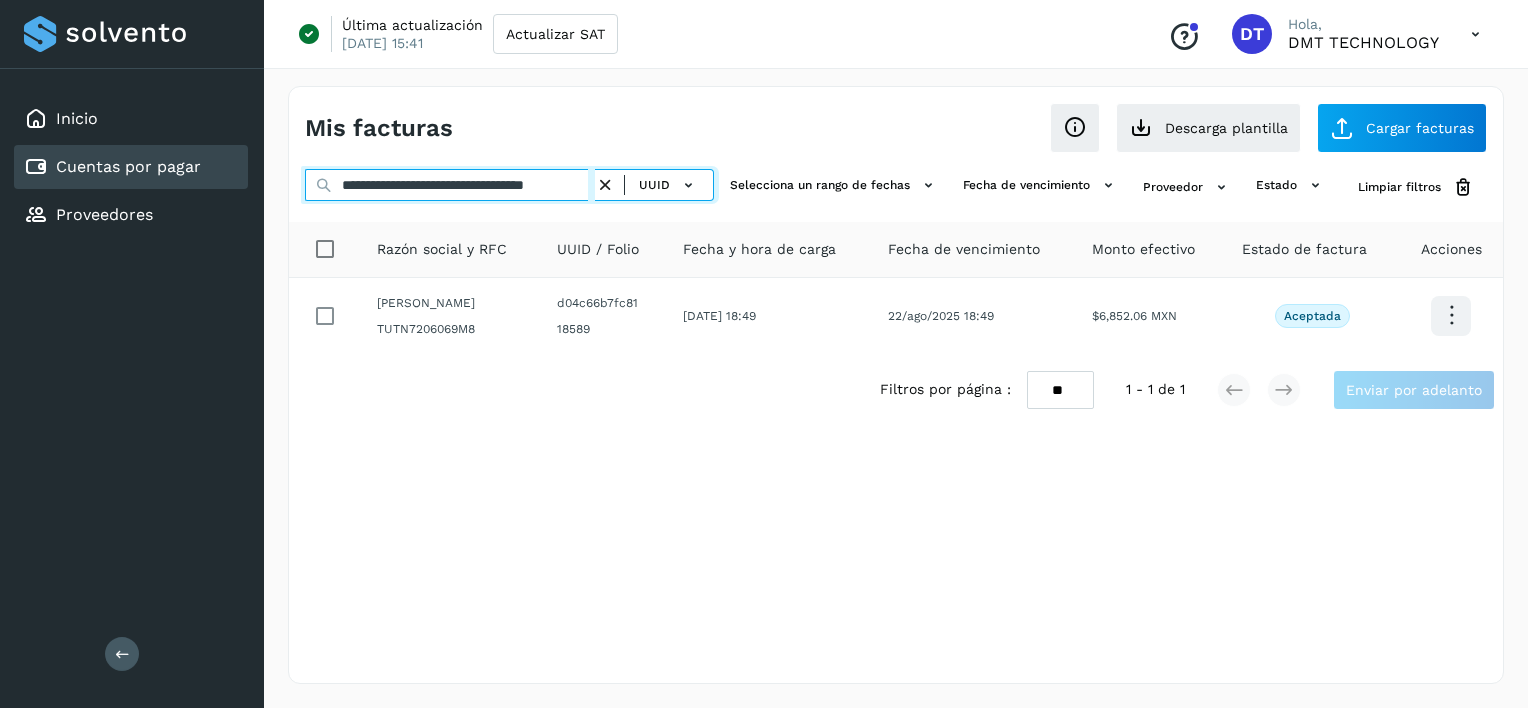 type on "**********" 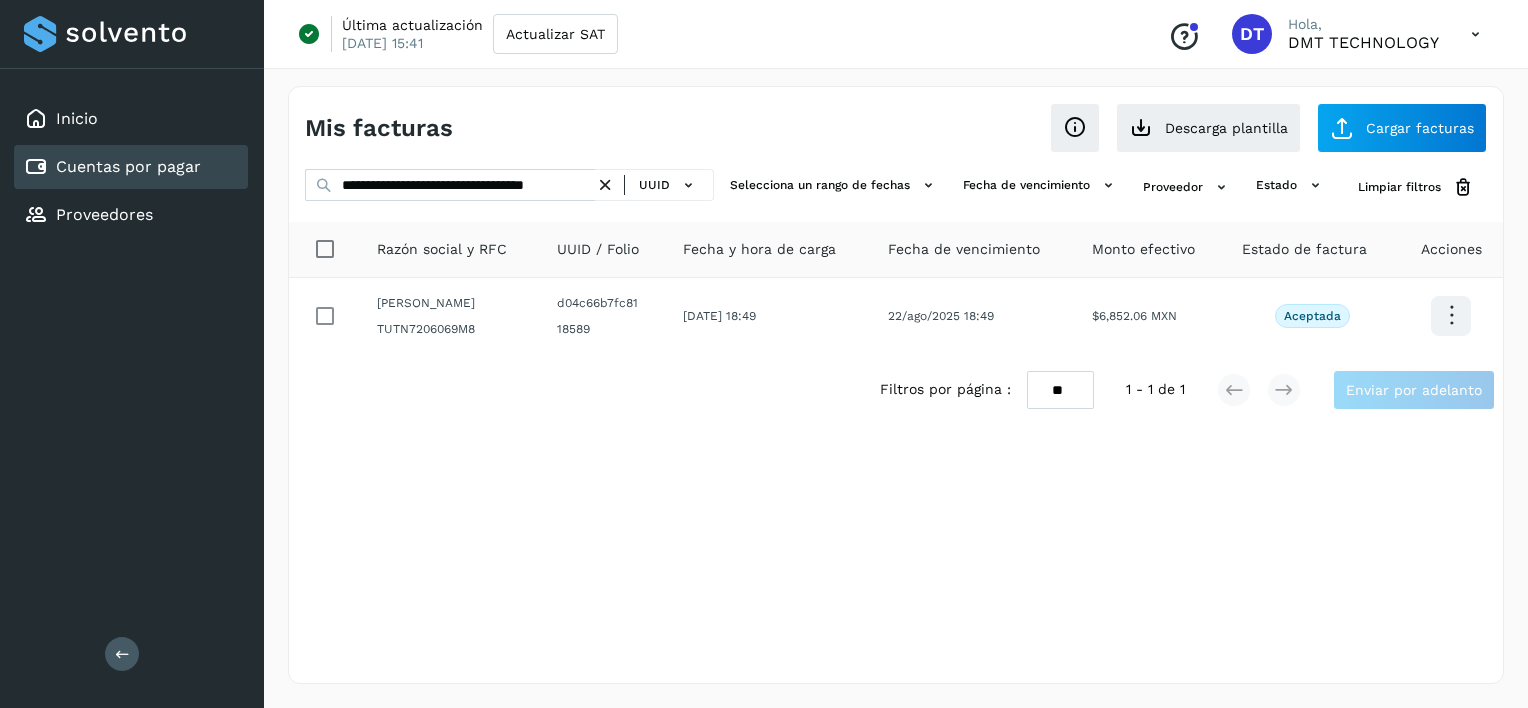 scroll, scrollTop: 0, scrollLeft: 0, axis: both 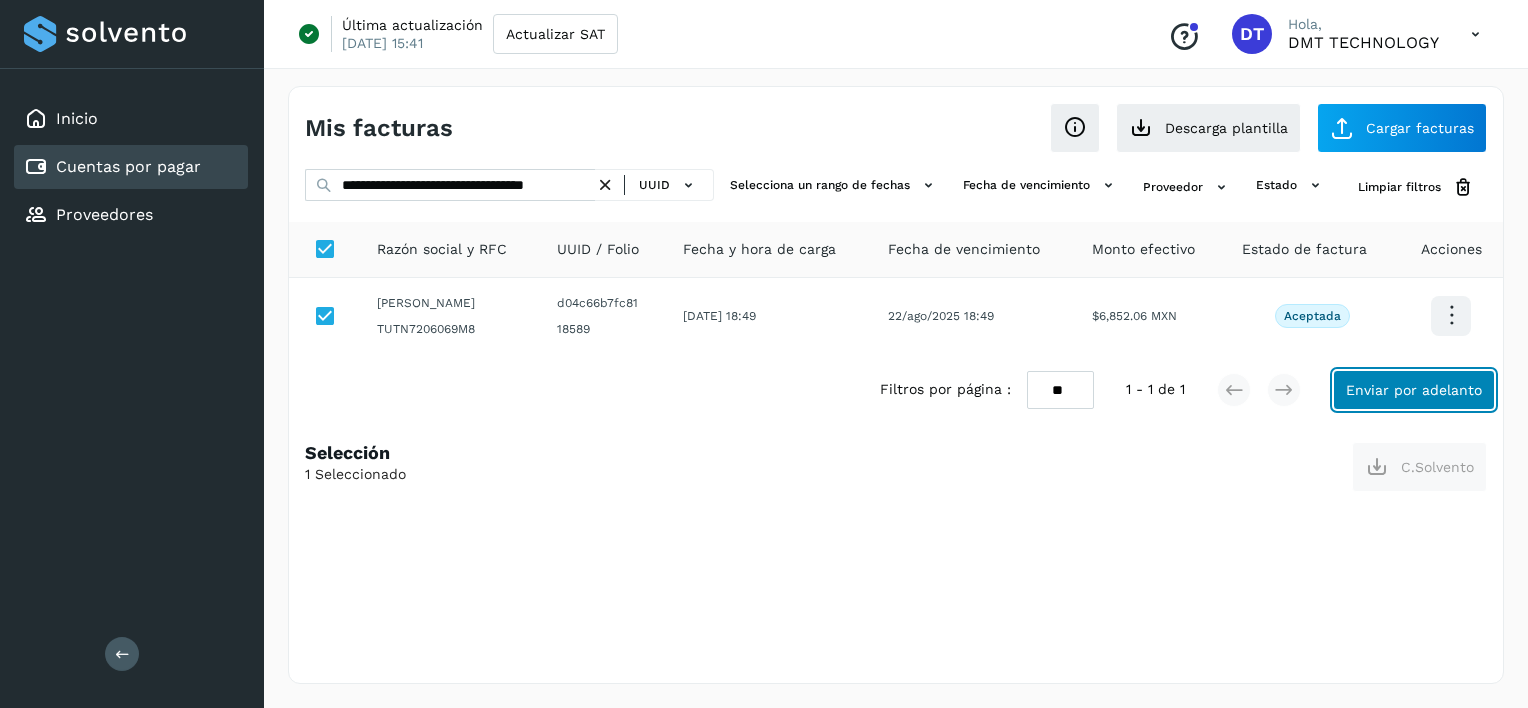 click on "Enviar por adelanto" 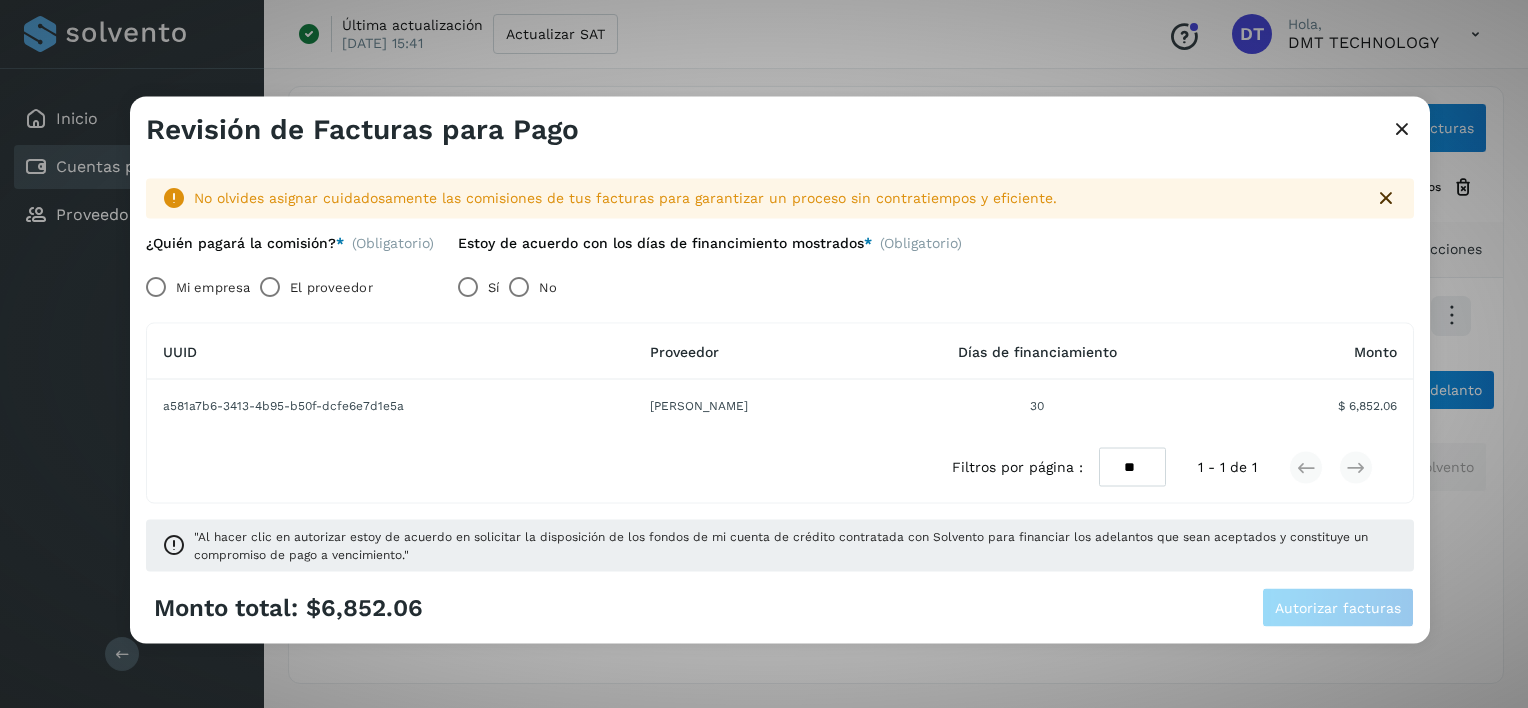 click on "El proveedor" at bounding box center [331, 287] 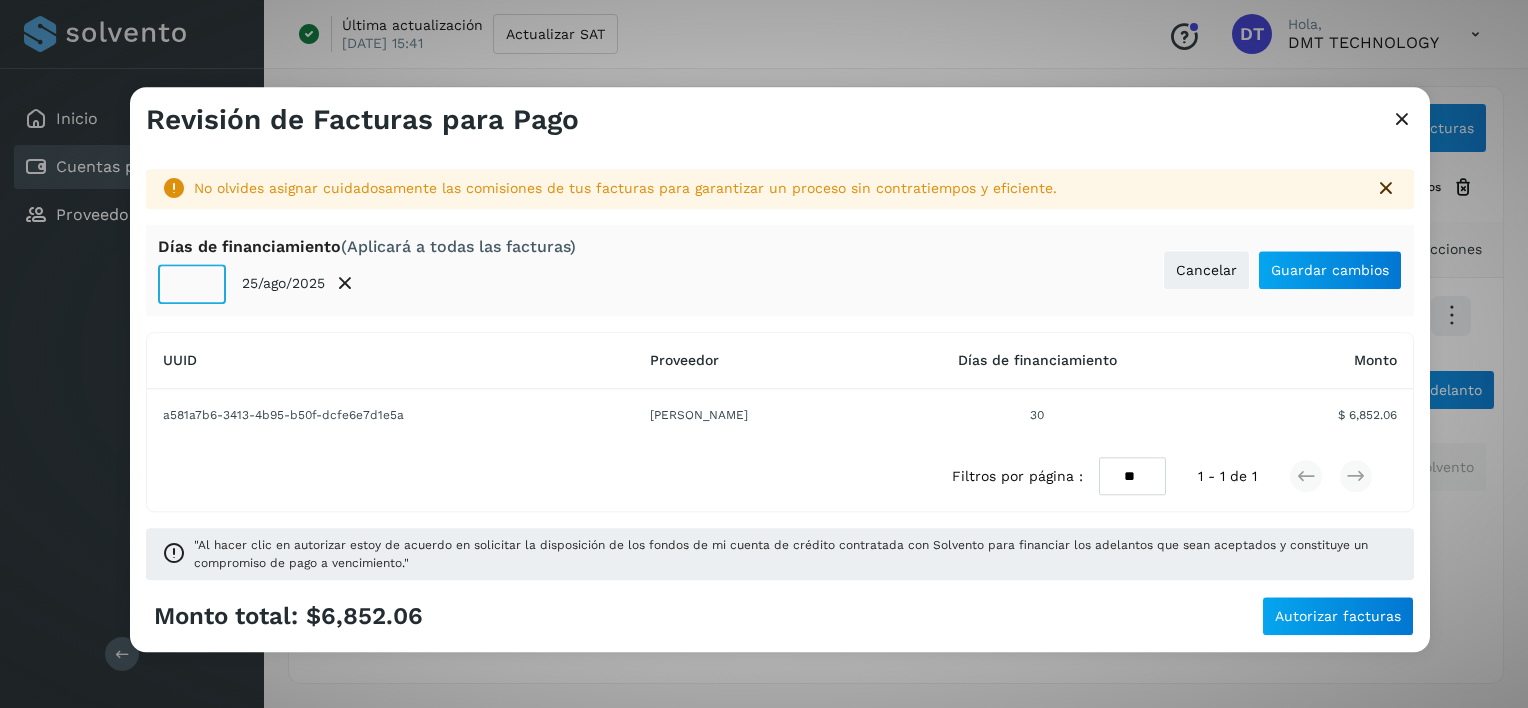 click on "**" 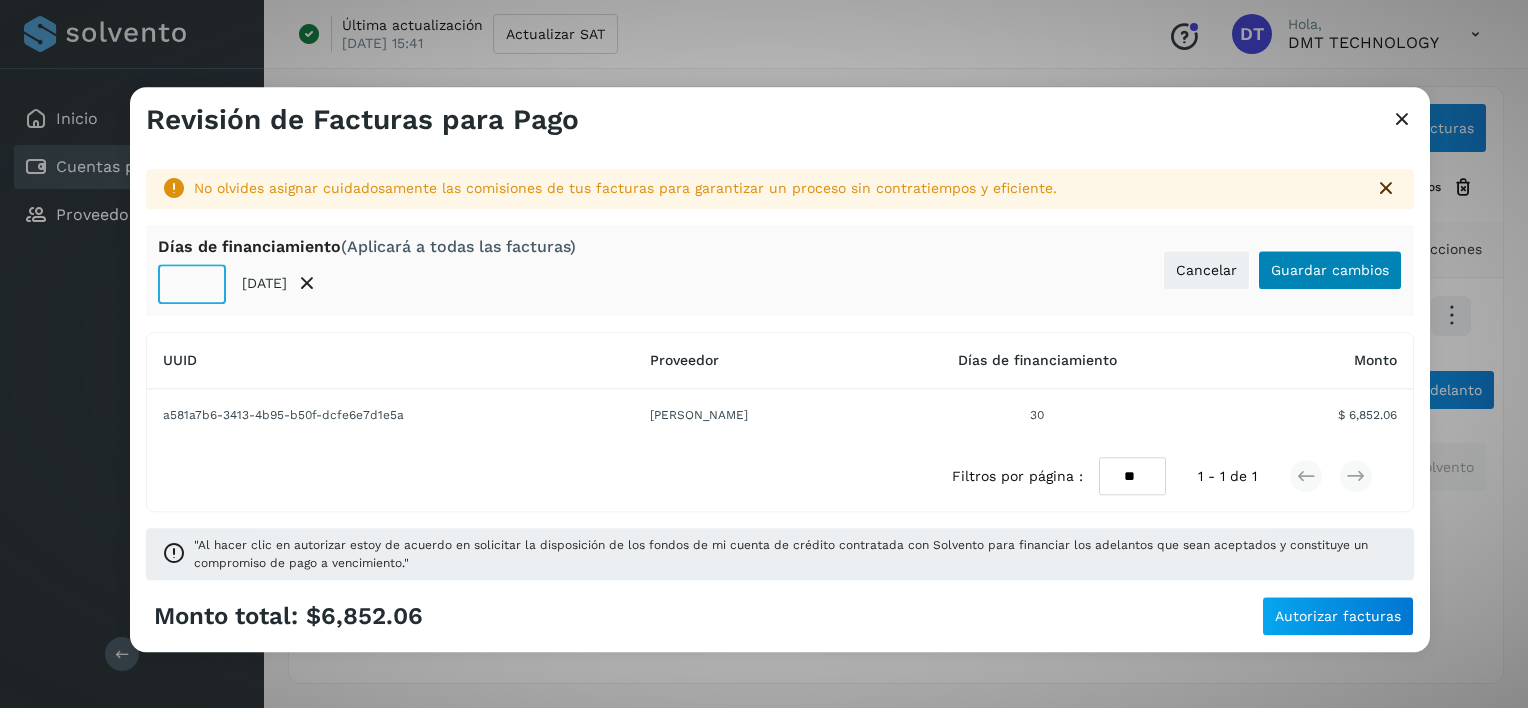type on "**" 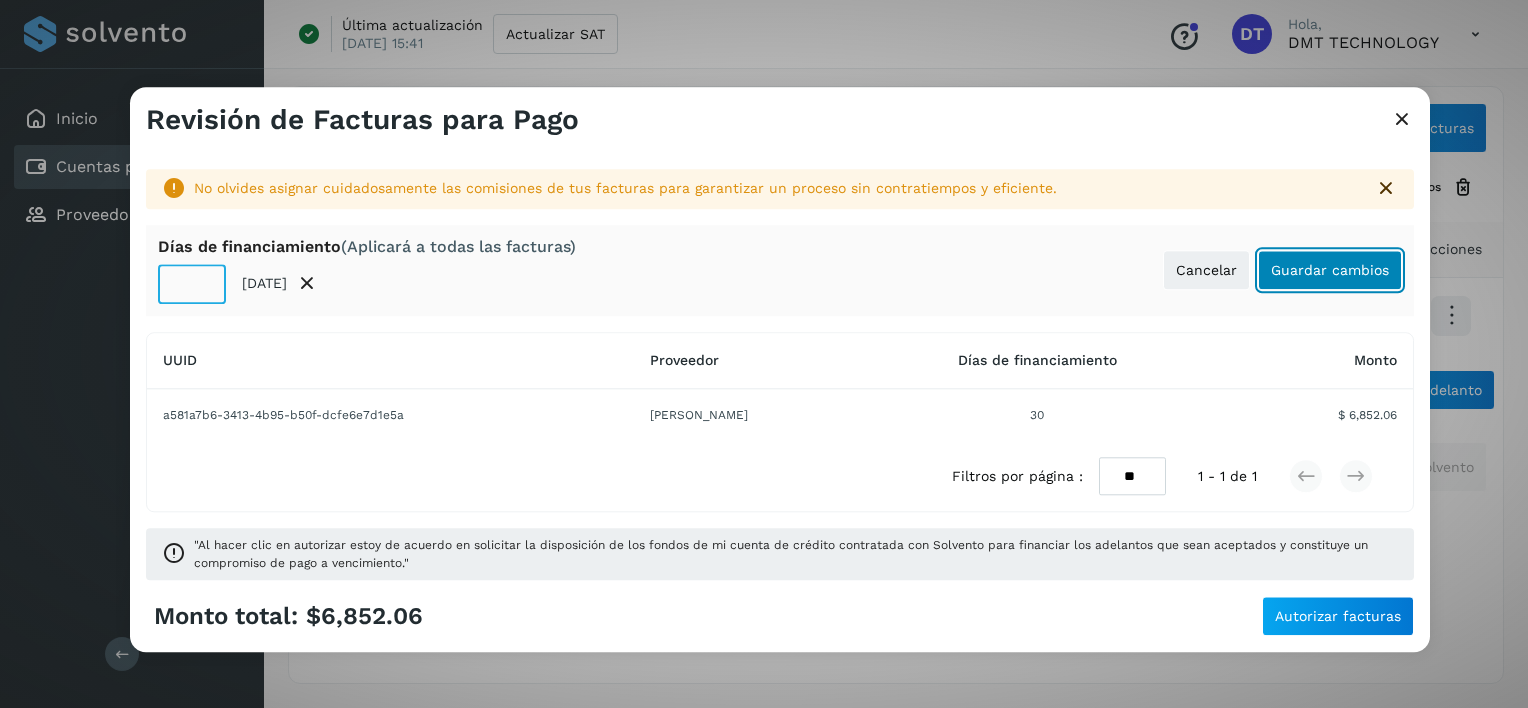 click on "Guardar cambios" at bounding box center (1330, 270) 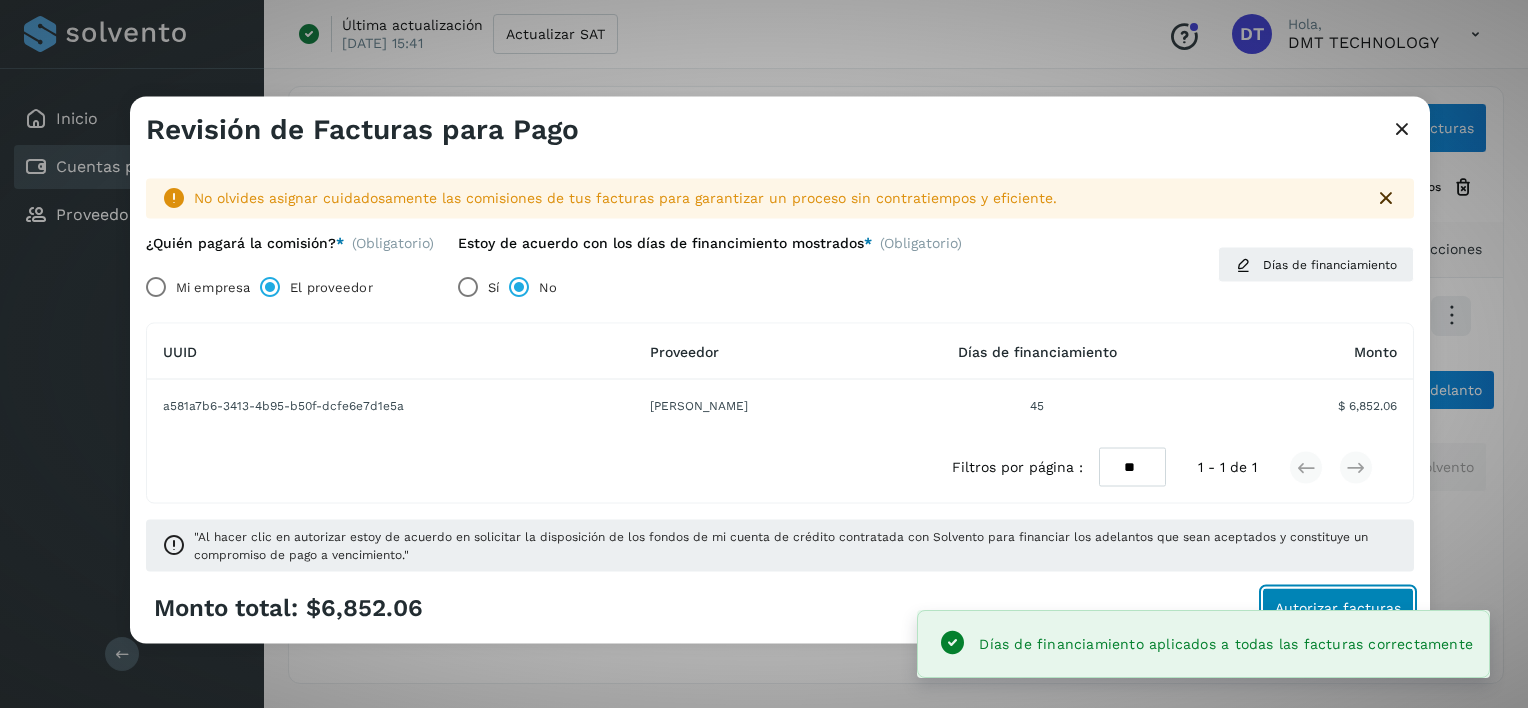 click on "Autorizar facturas" 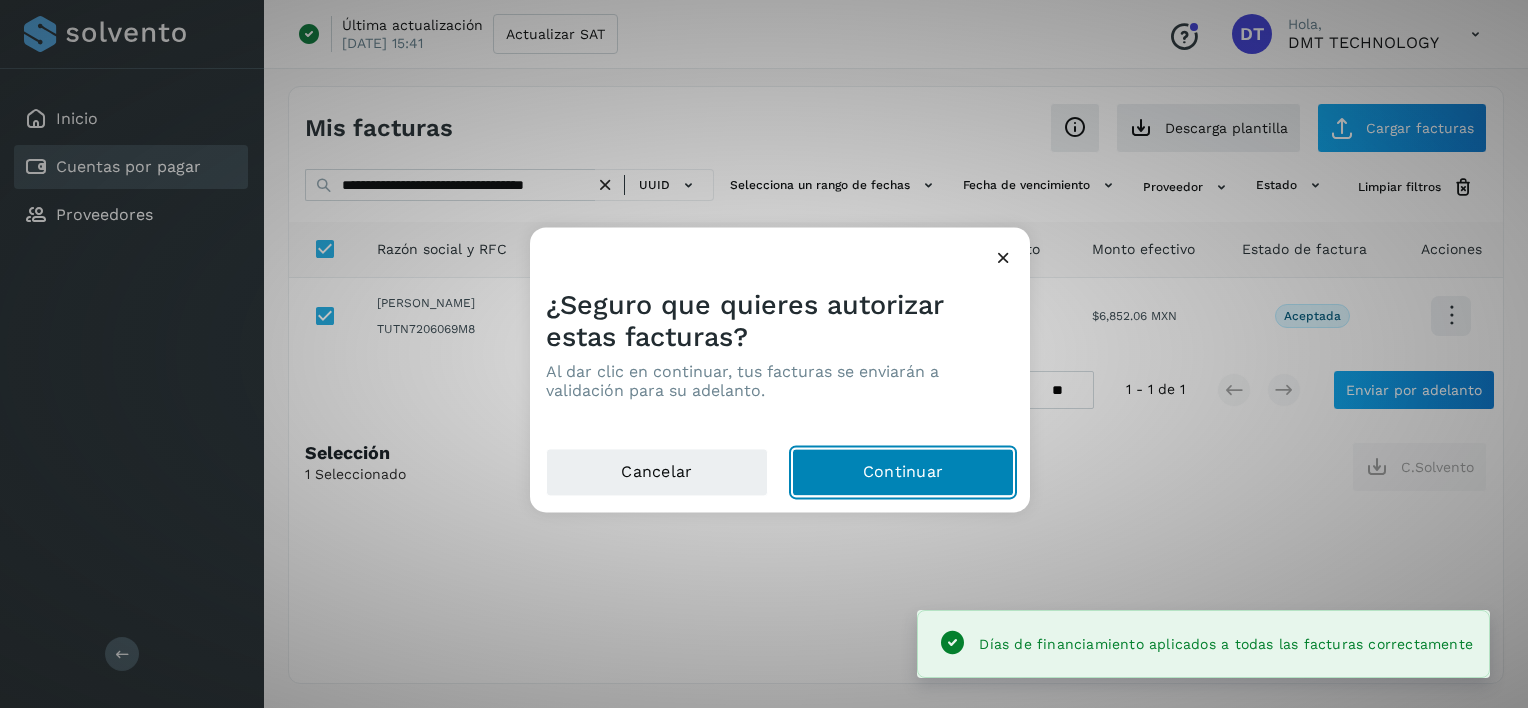 click on "Continuar" 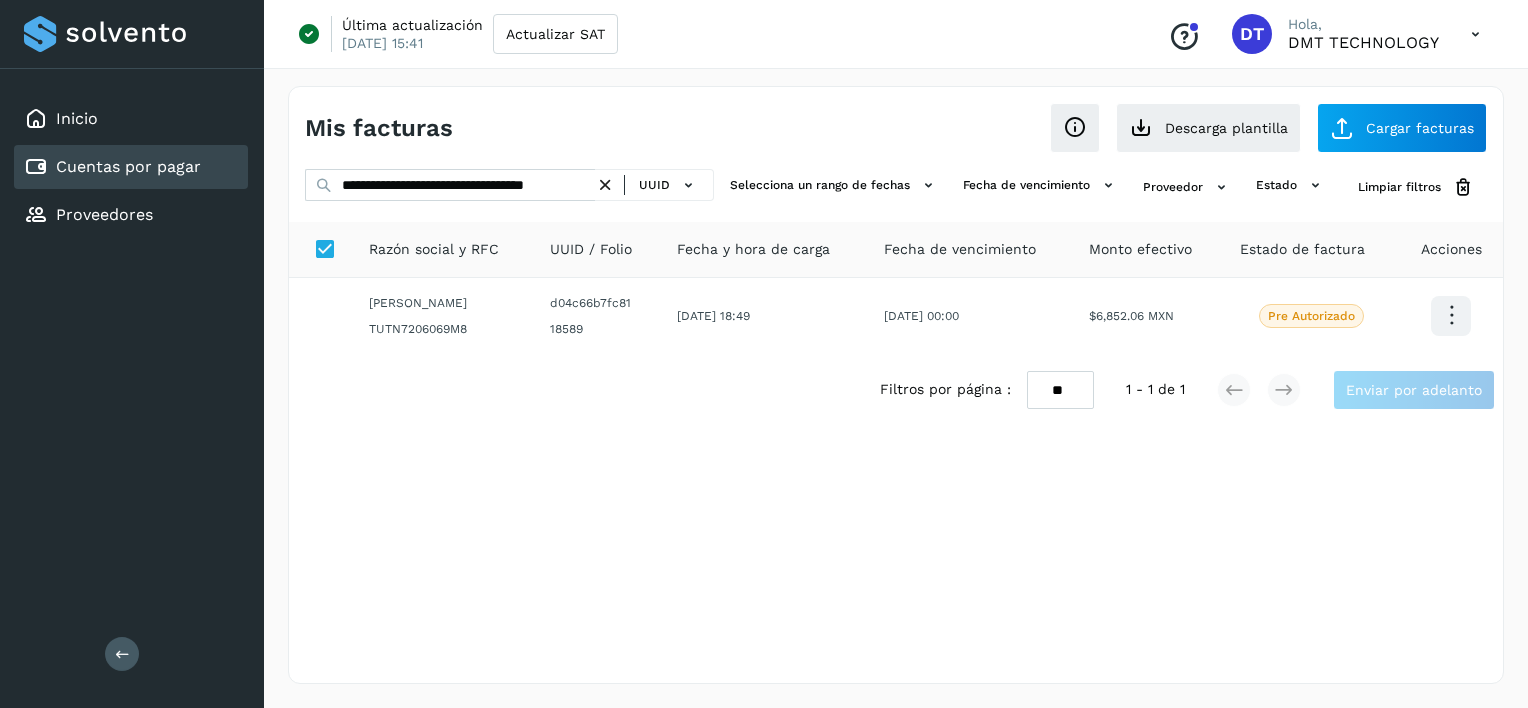 click at bounding box center [605, 185] 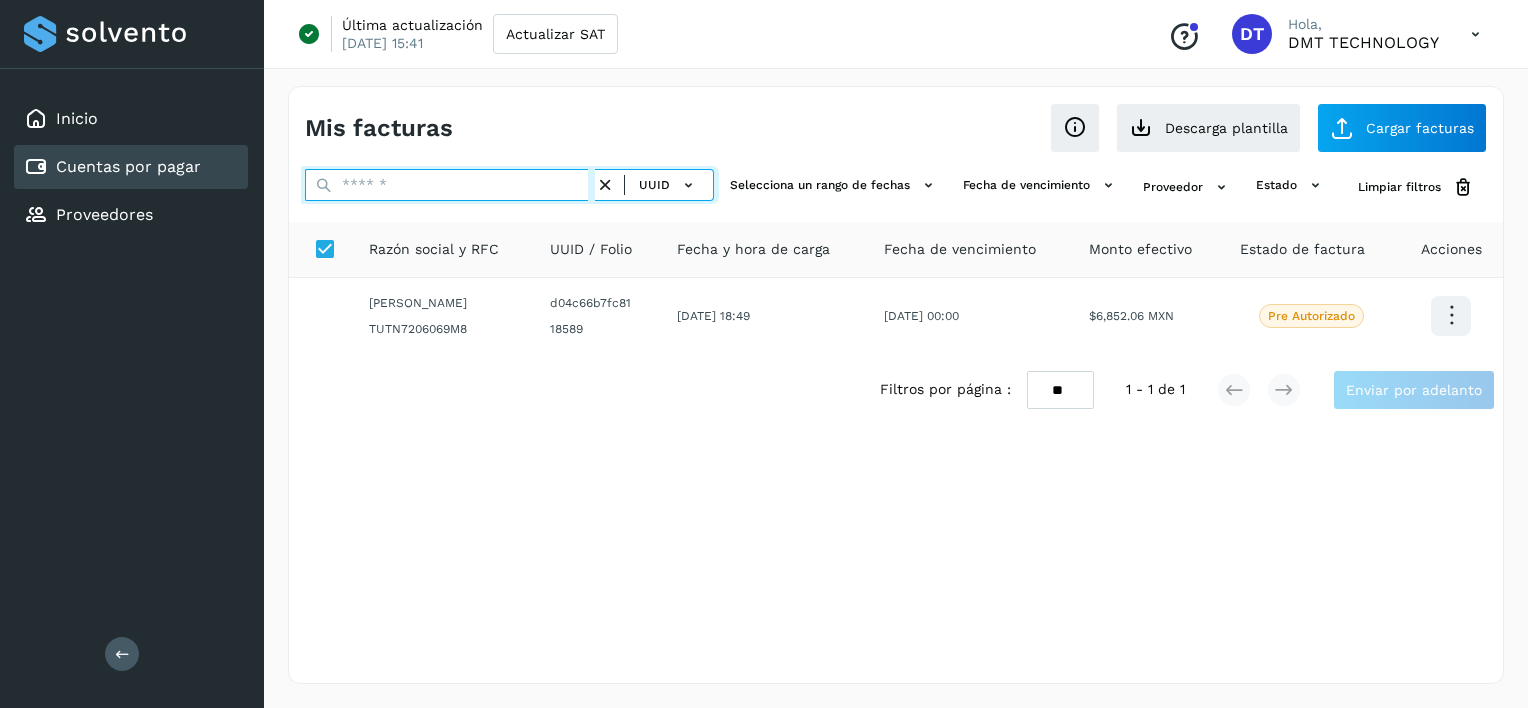 click at bounding box center [450, 185] 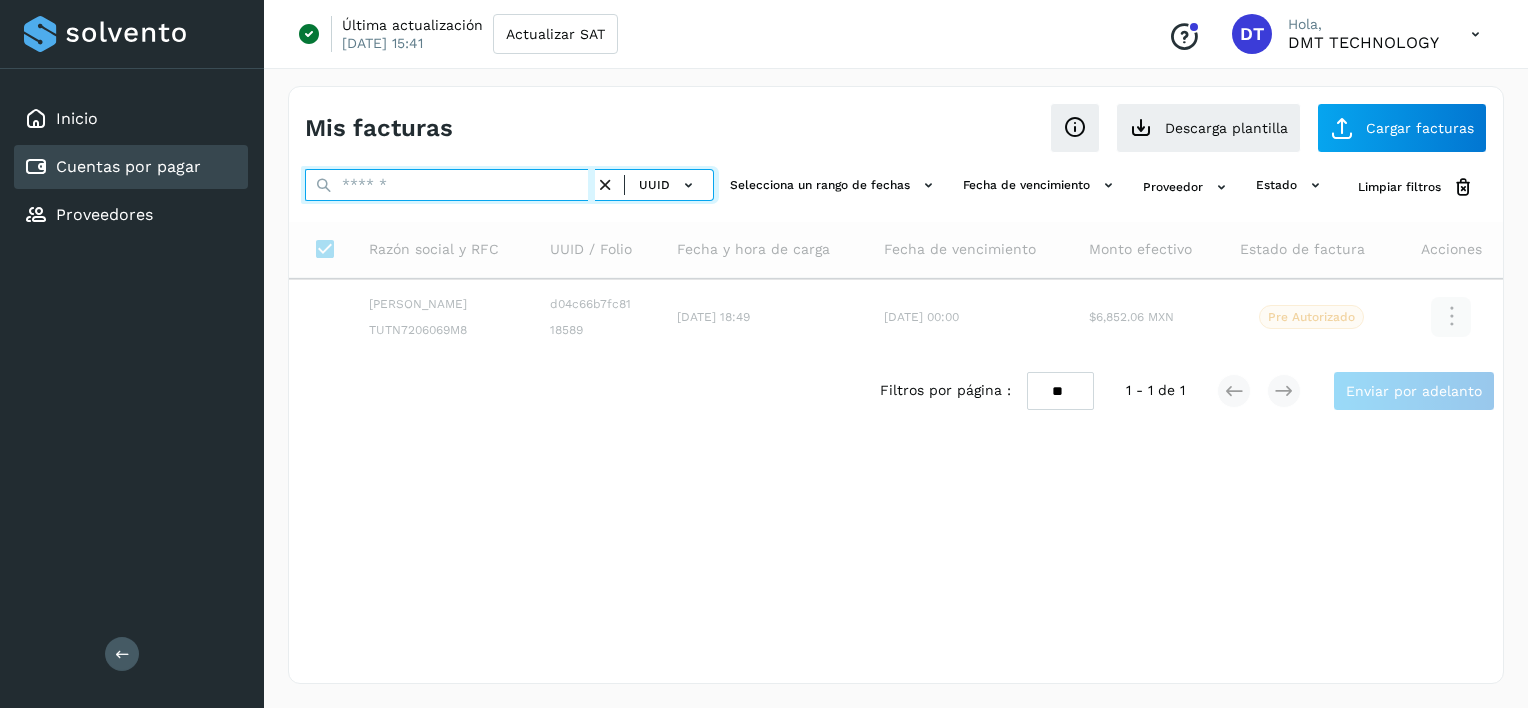 paste on "**********" 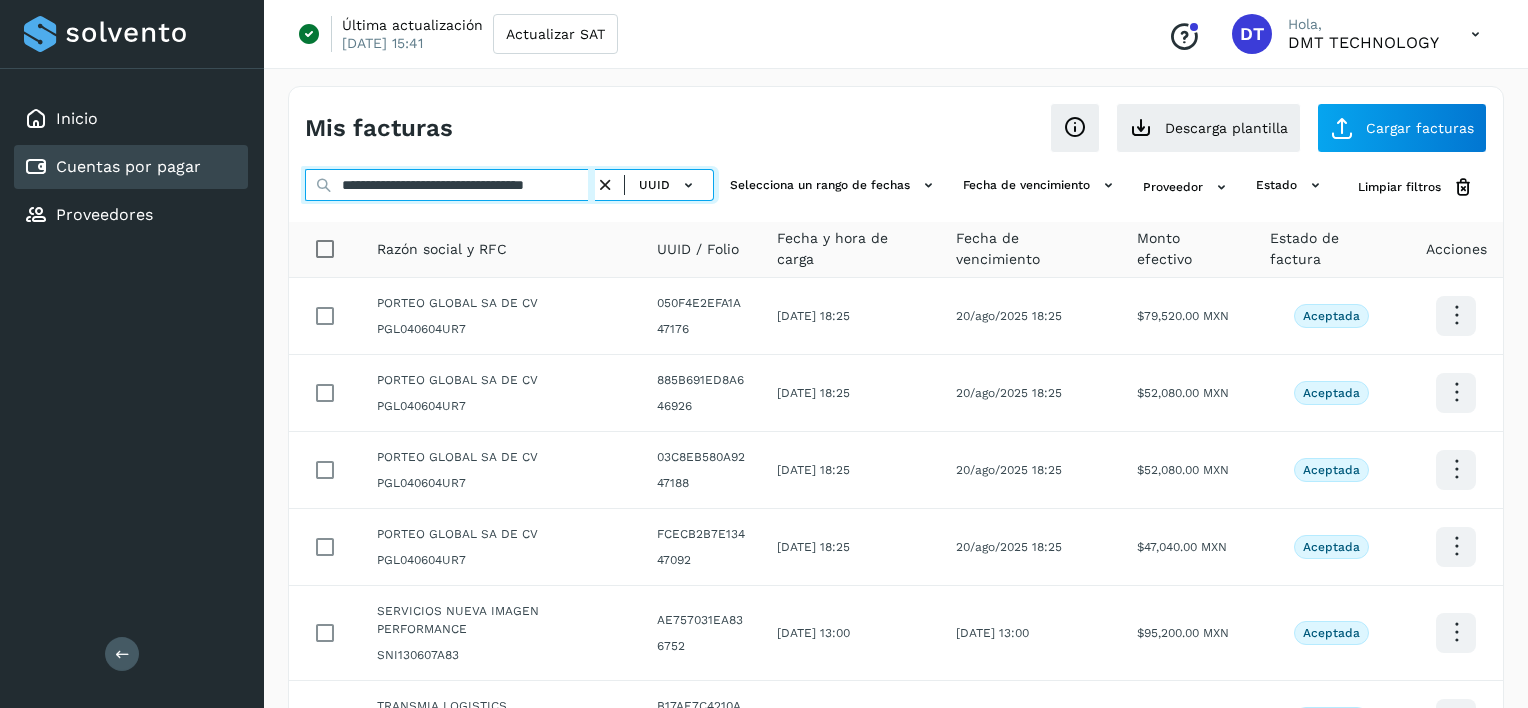 scroll, scrollTop: 0, scrollLeft: 27, axis: horizontal 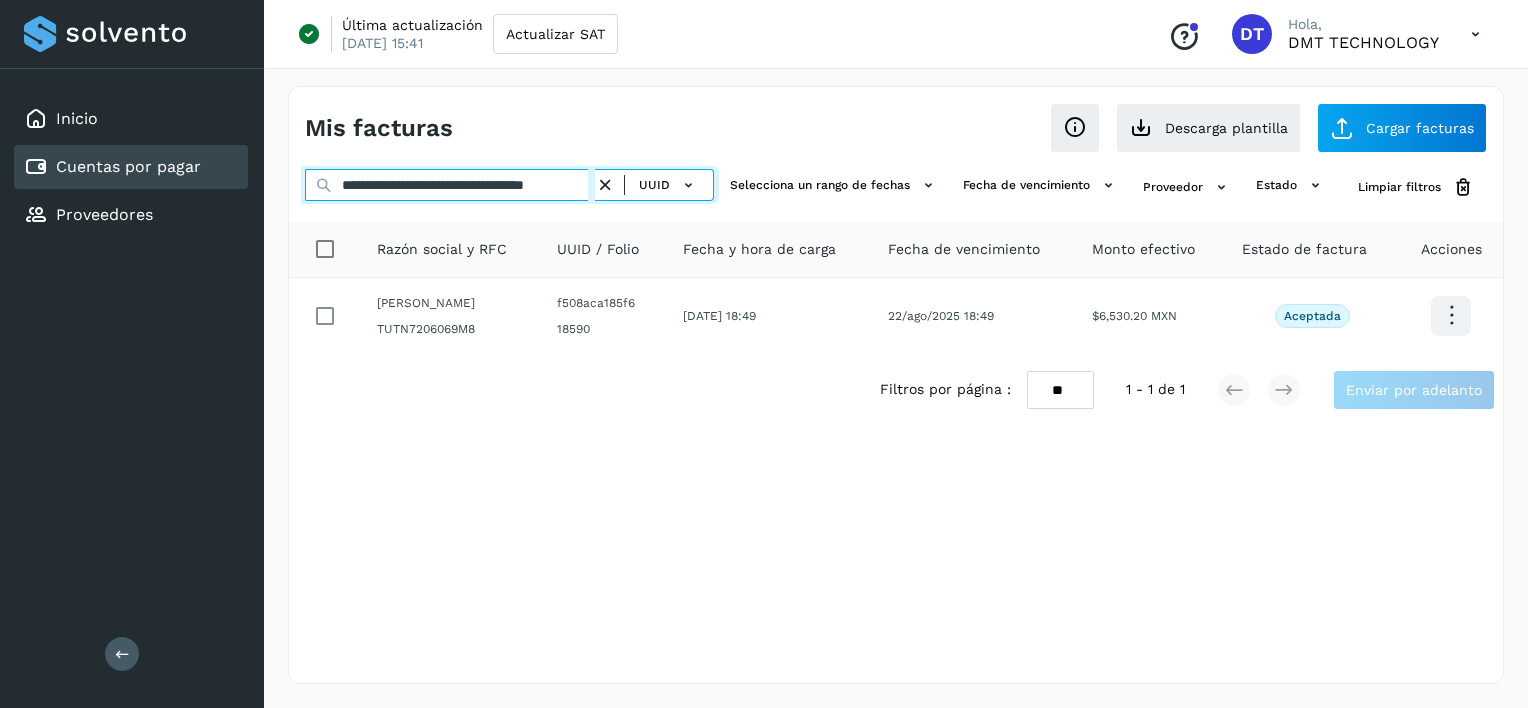 type on "**********" 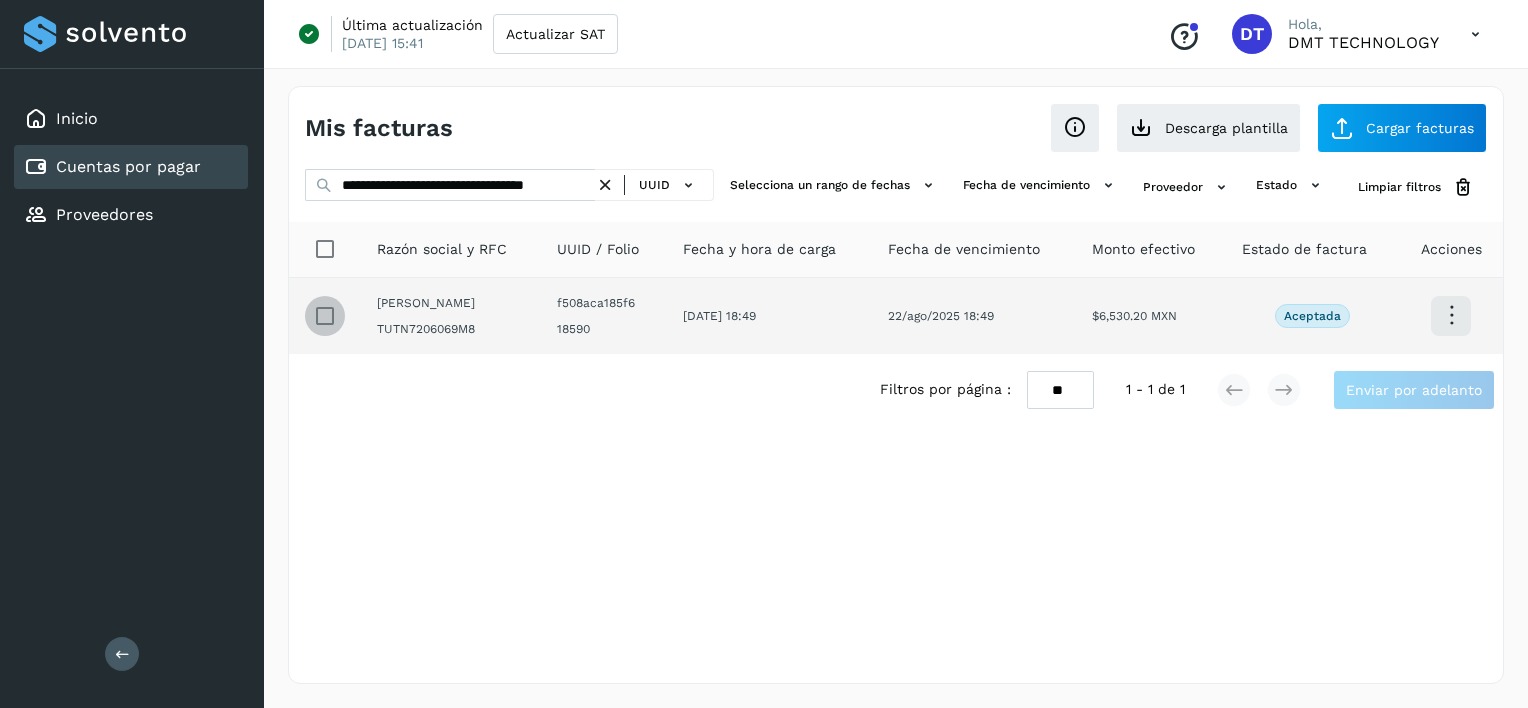 scroll, scrollTop: 0, scrollLeft: 0, axis: both 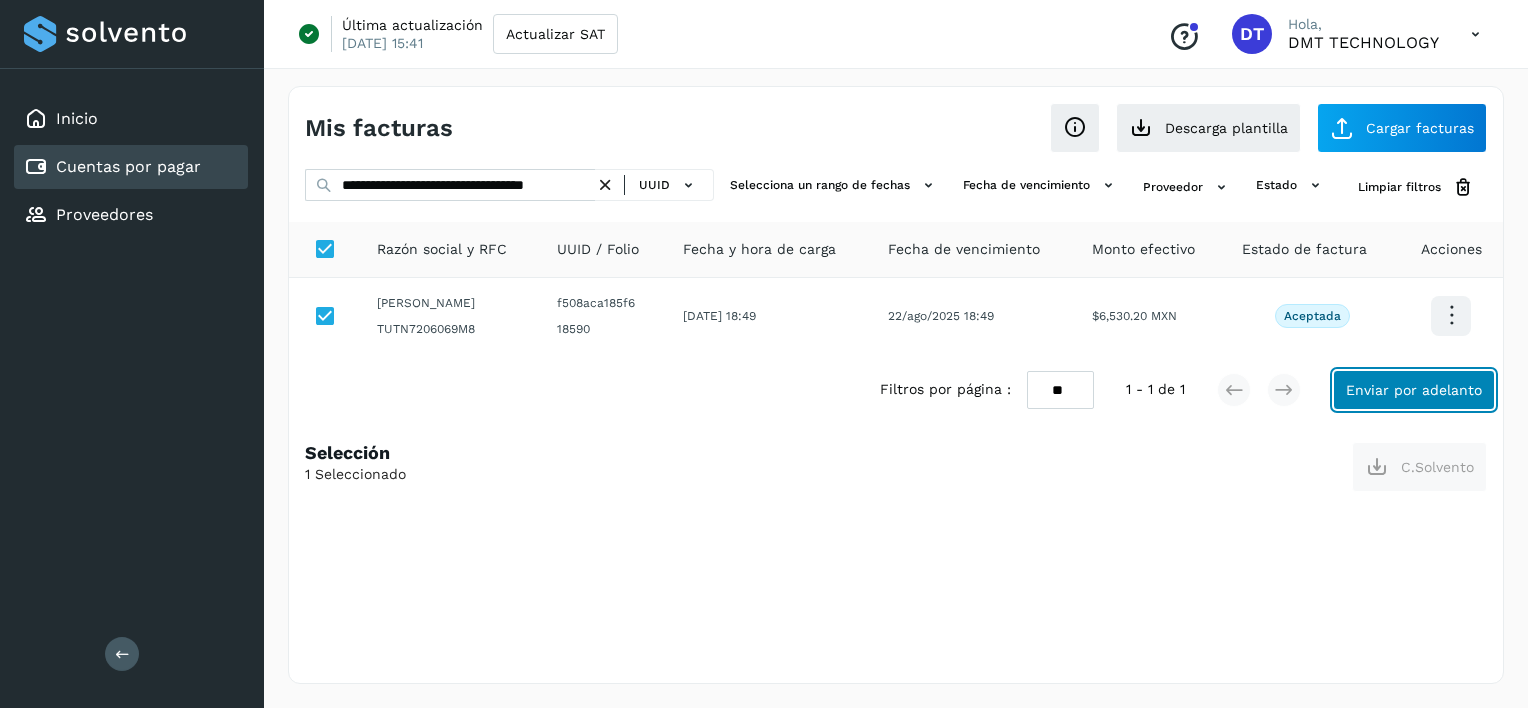 click on "Enviar por adelanto" 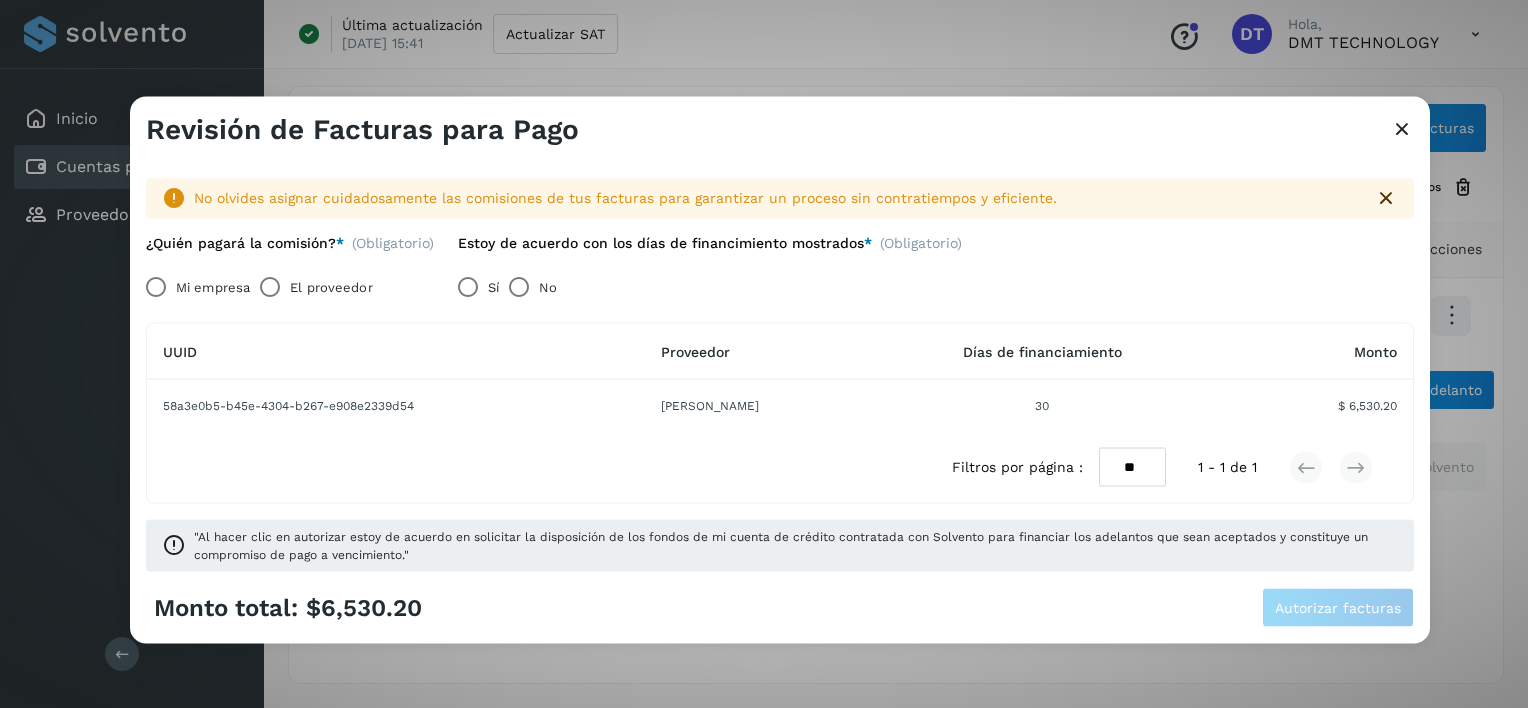 click on "El proveedor" at bounding box center [331, 287] 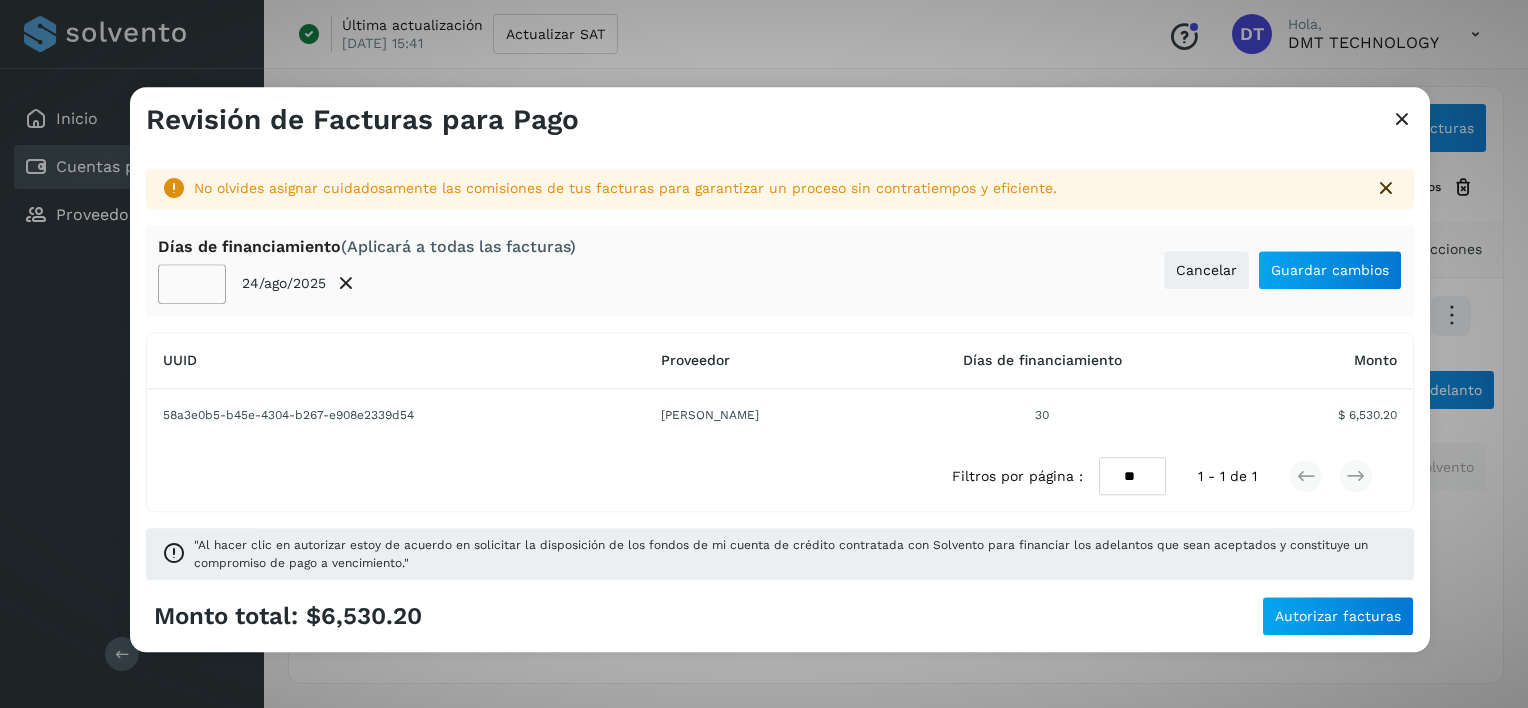 click on "**" 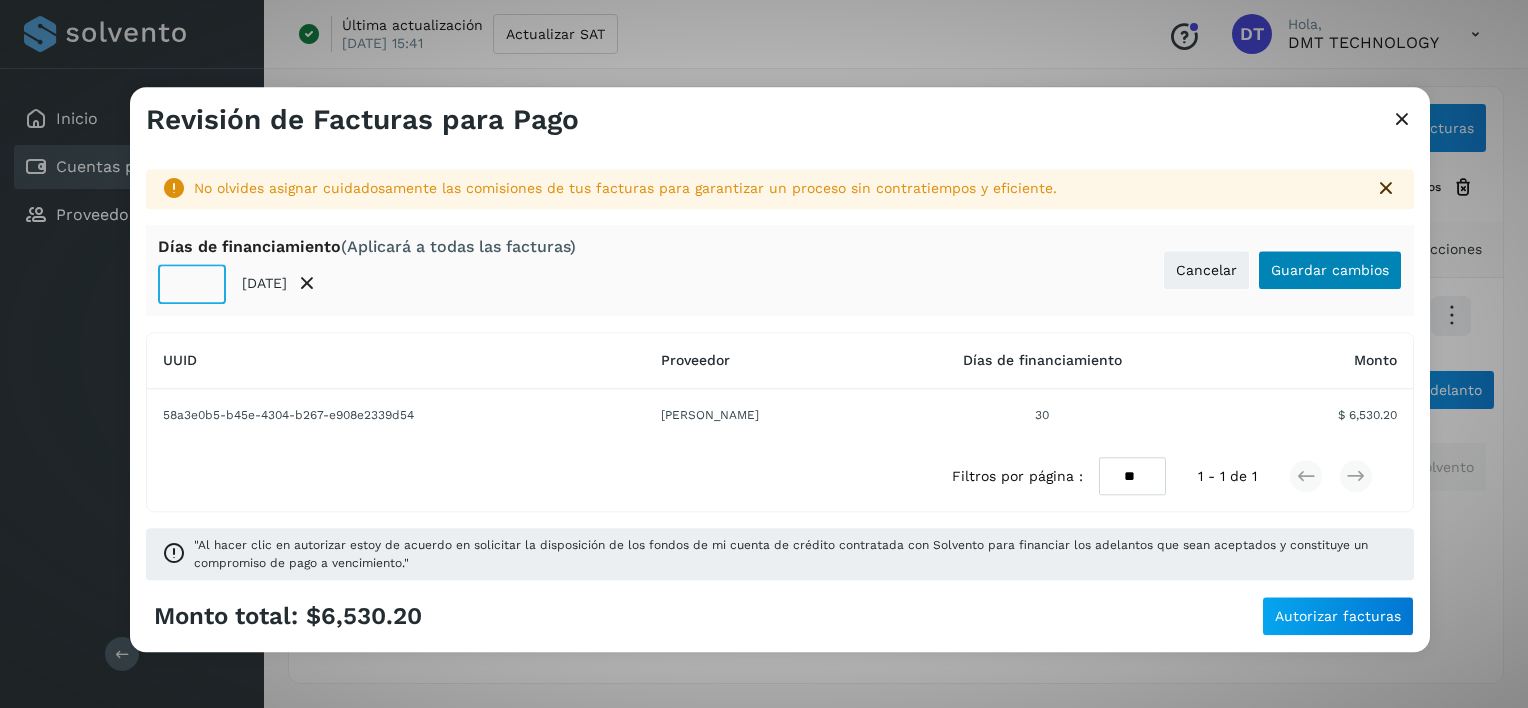 type on "**" 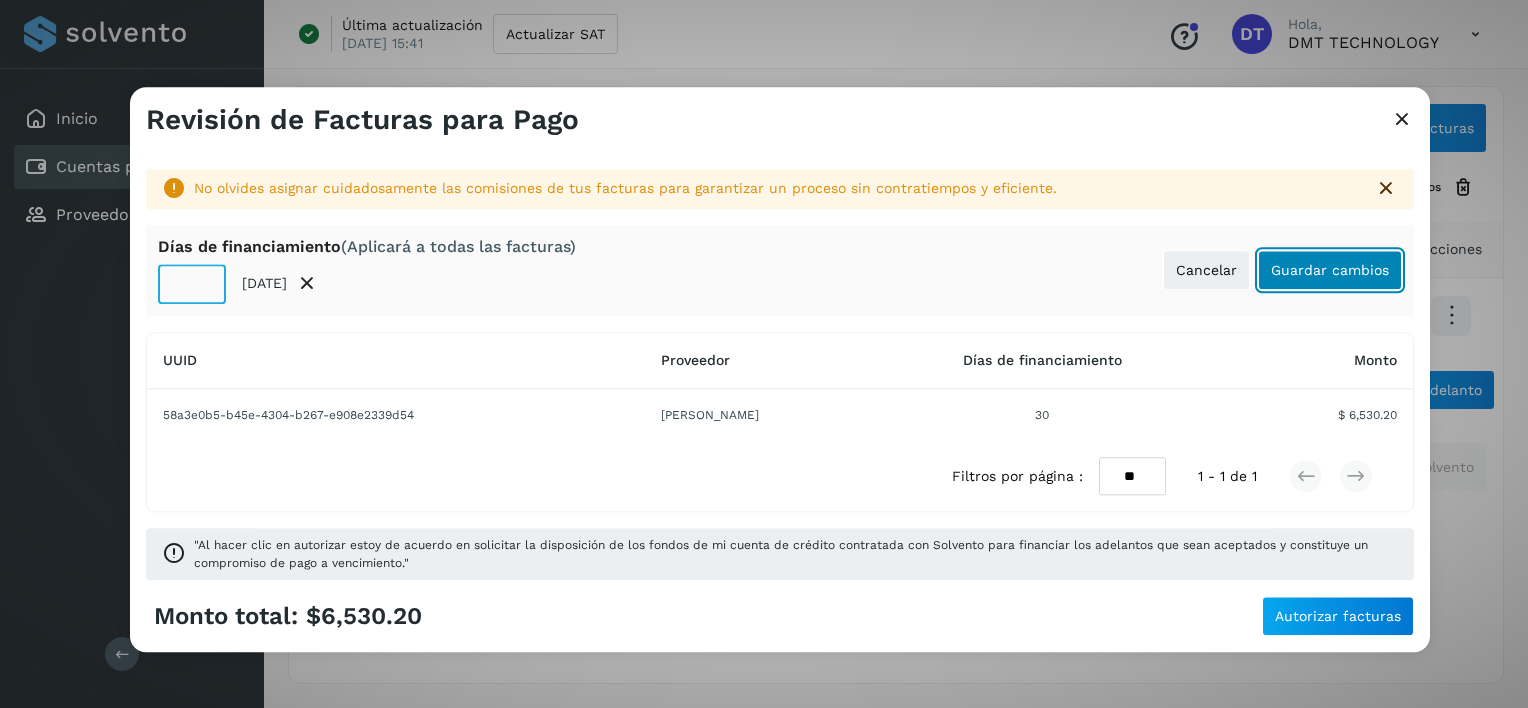 click on "Guardar cambios" at bounding box center [1330, 270] 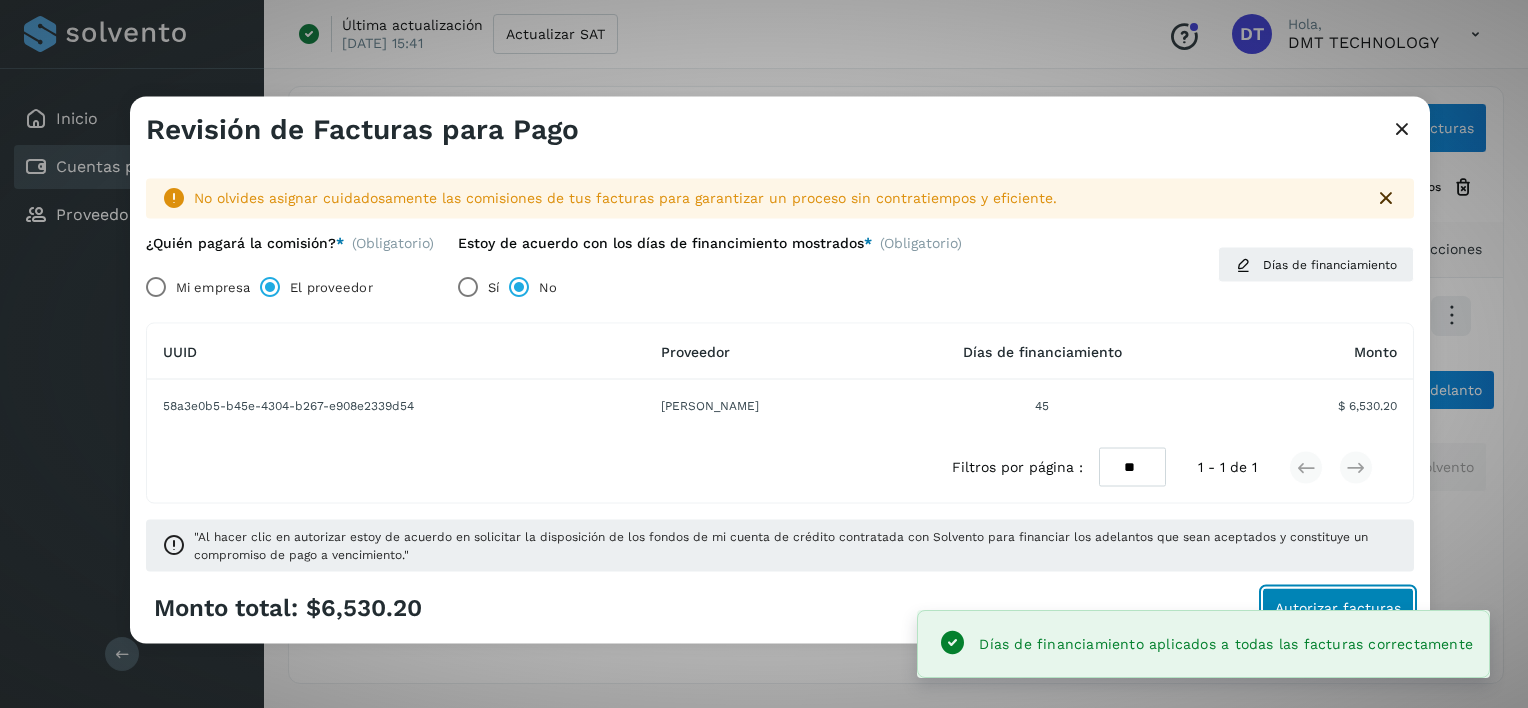 click on "Autorizar facturas" 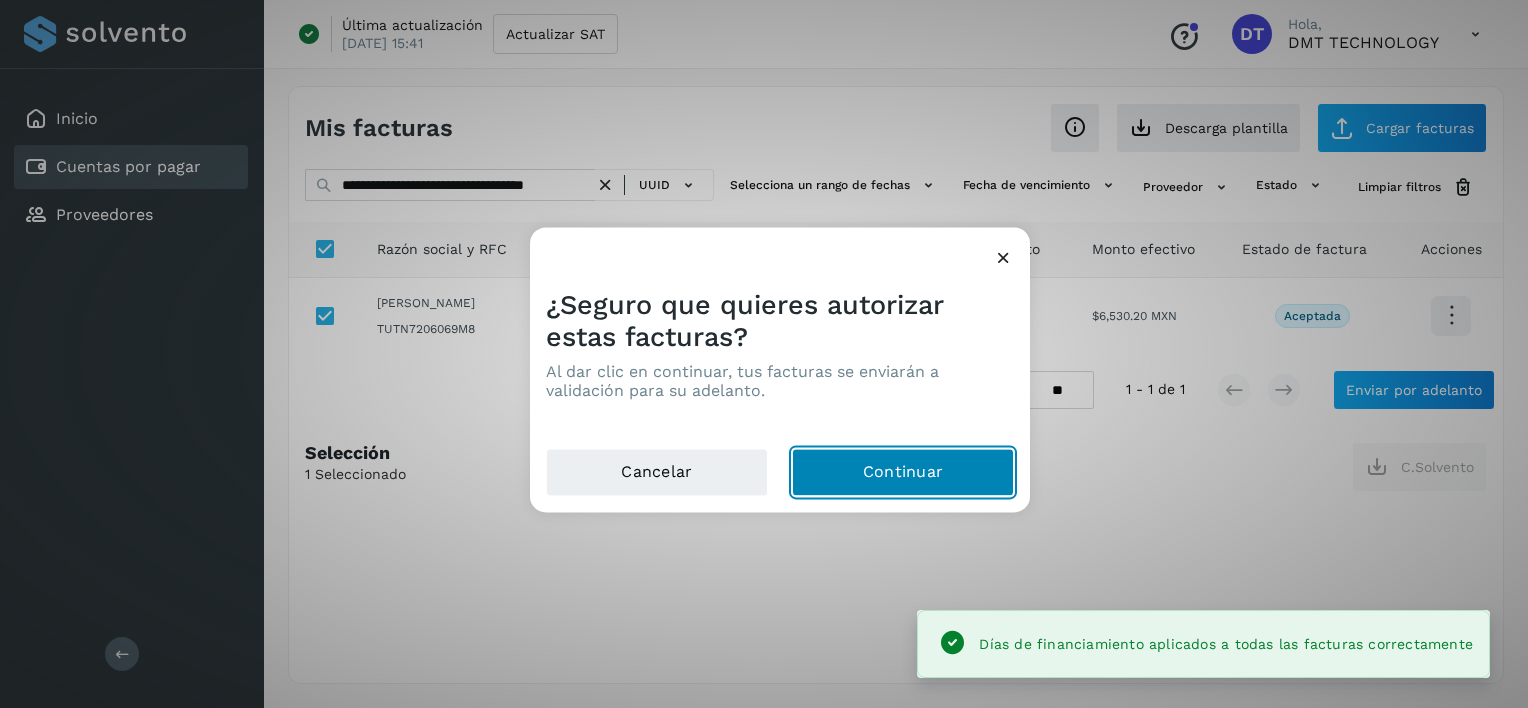 click on "Continuar" 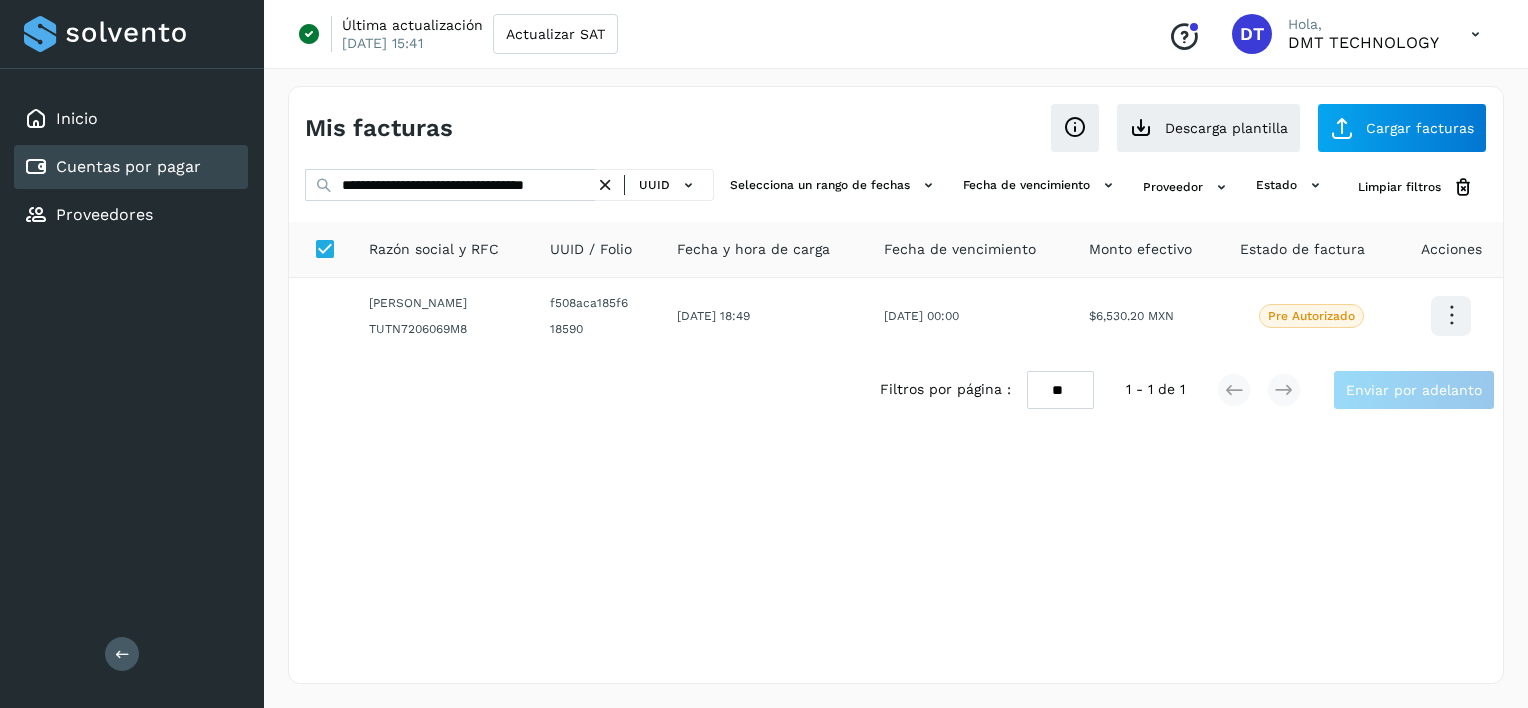 click at bounding box center (605, 185) 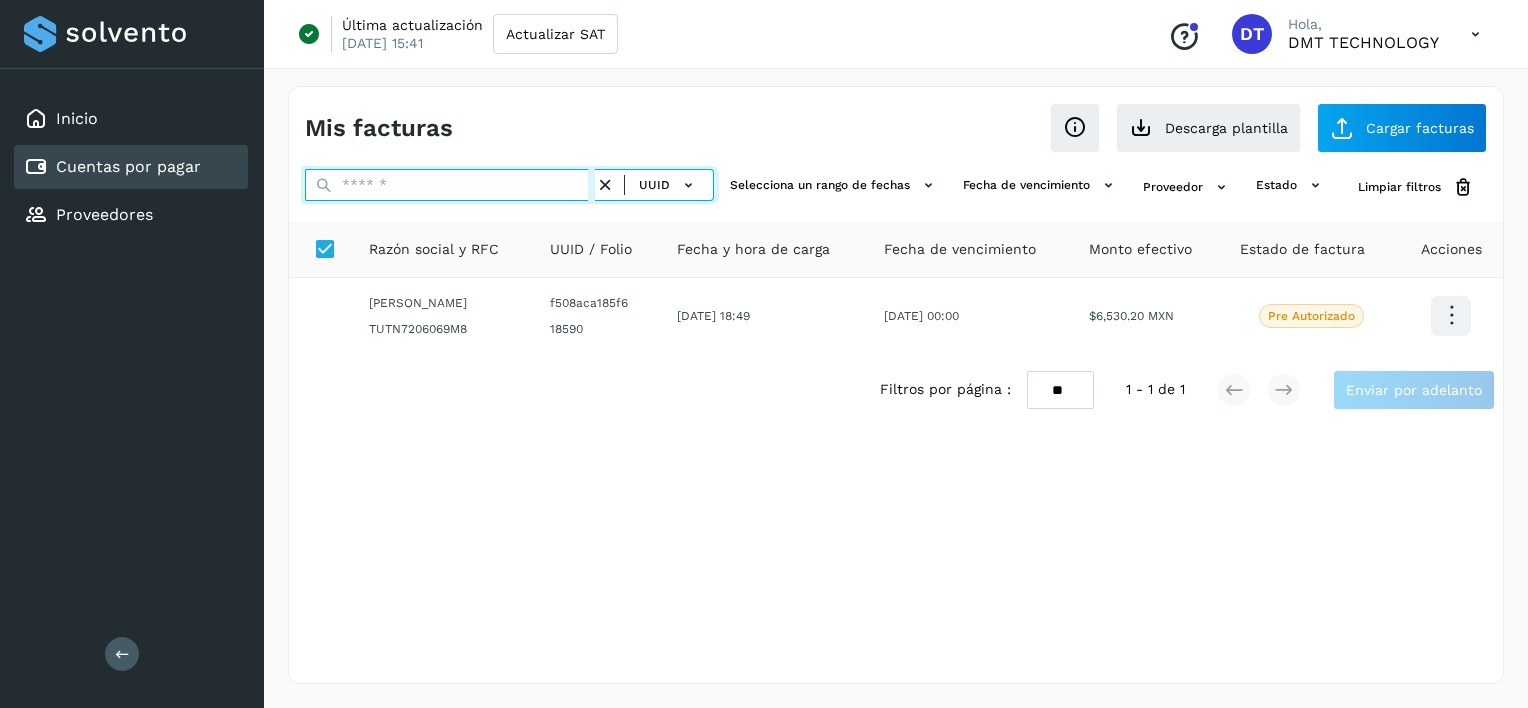 click at bounding box center (450, 185) 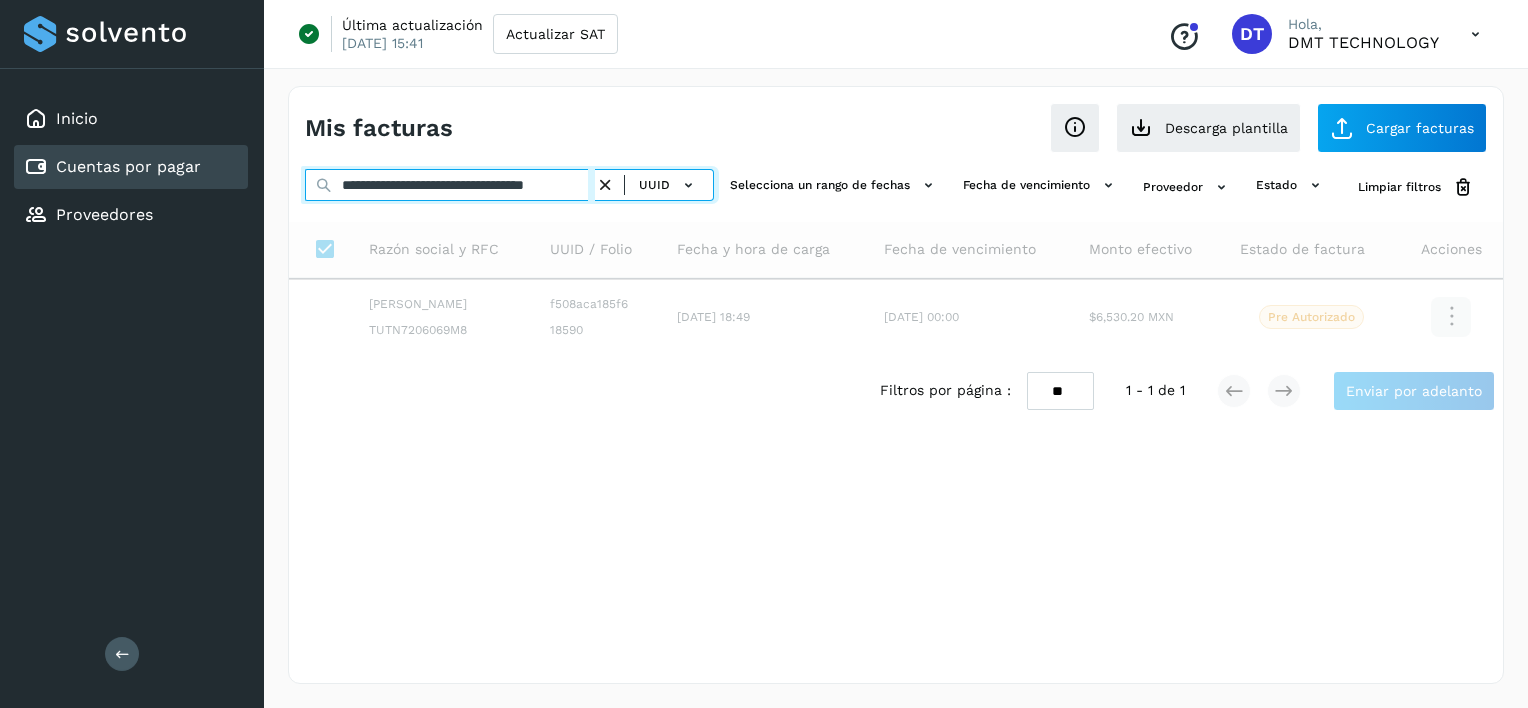 scroll, scrollTop: 0, scrollLeft: 39, axis: horizontal 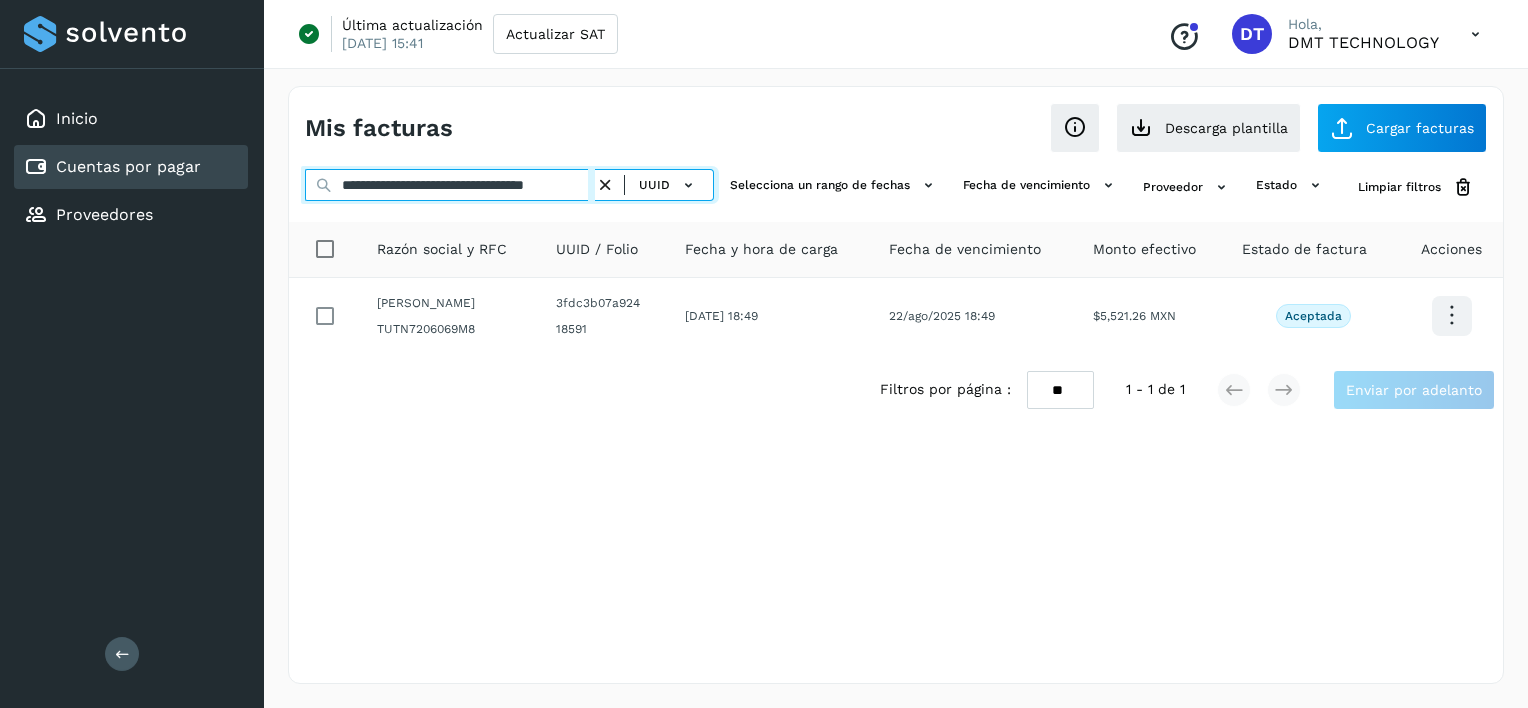 type on "**********" 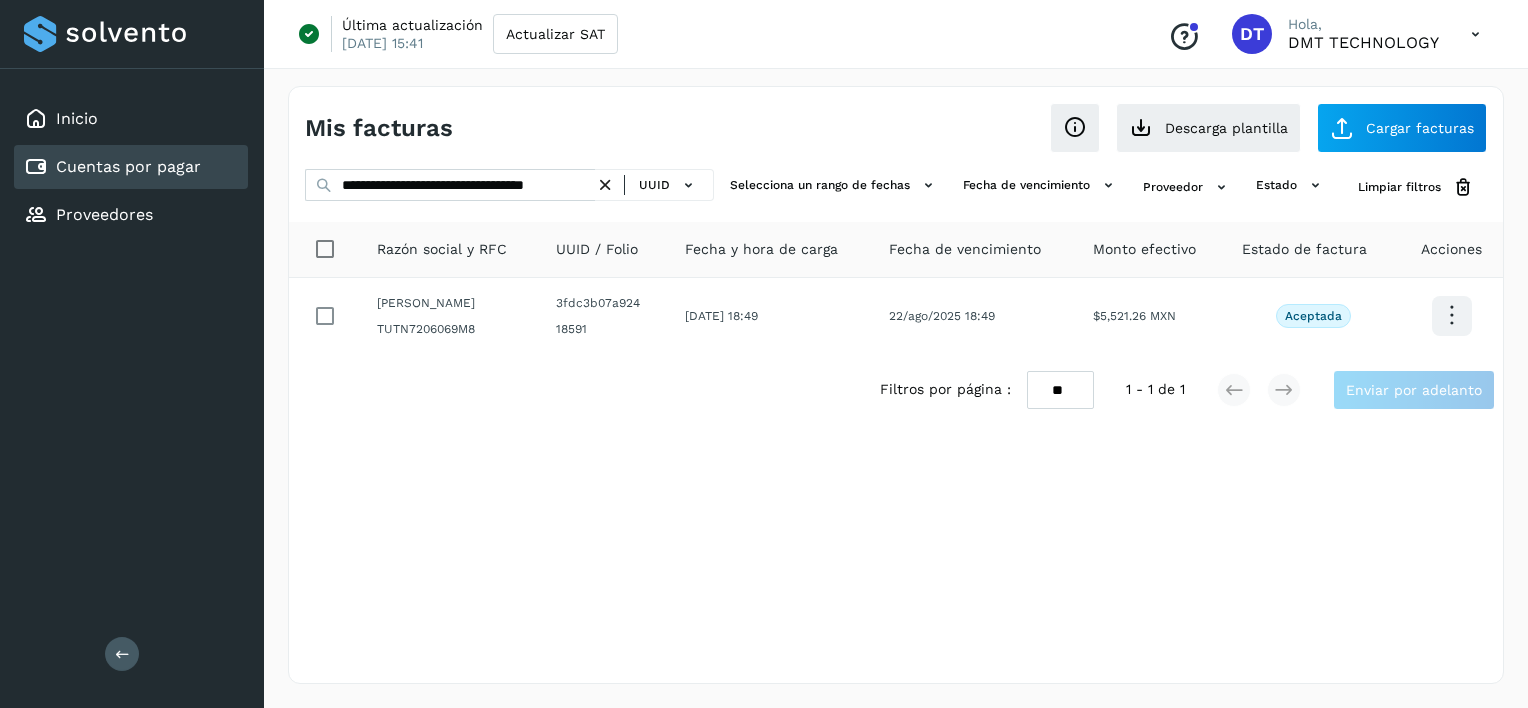 scroll, scrollTop: 0, scrollLeft: 0, axis: both 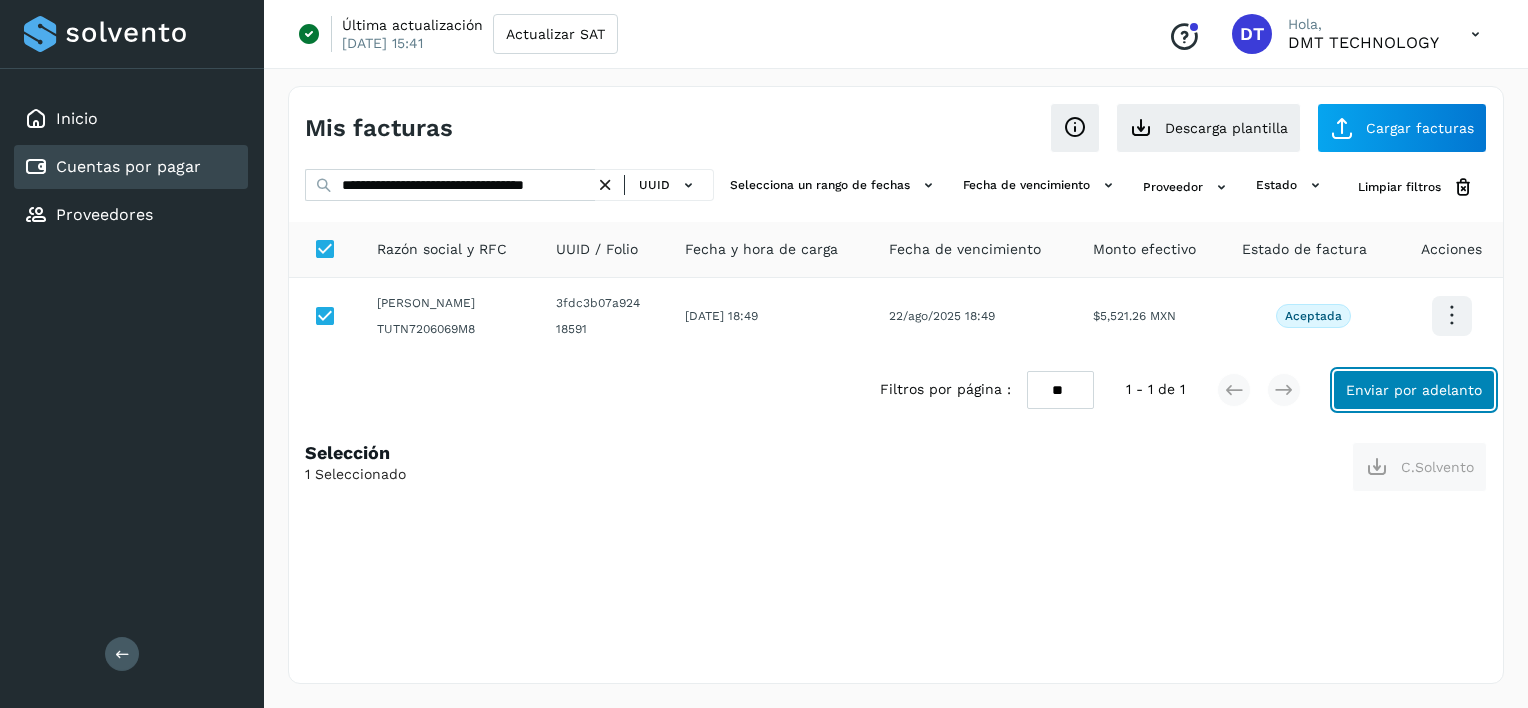 click on "Enviar por adelanto" 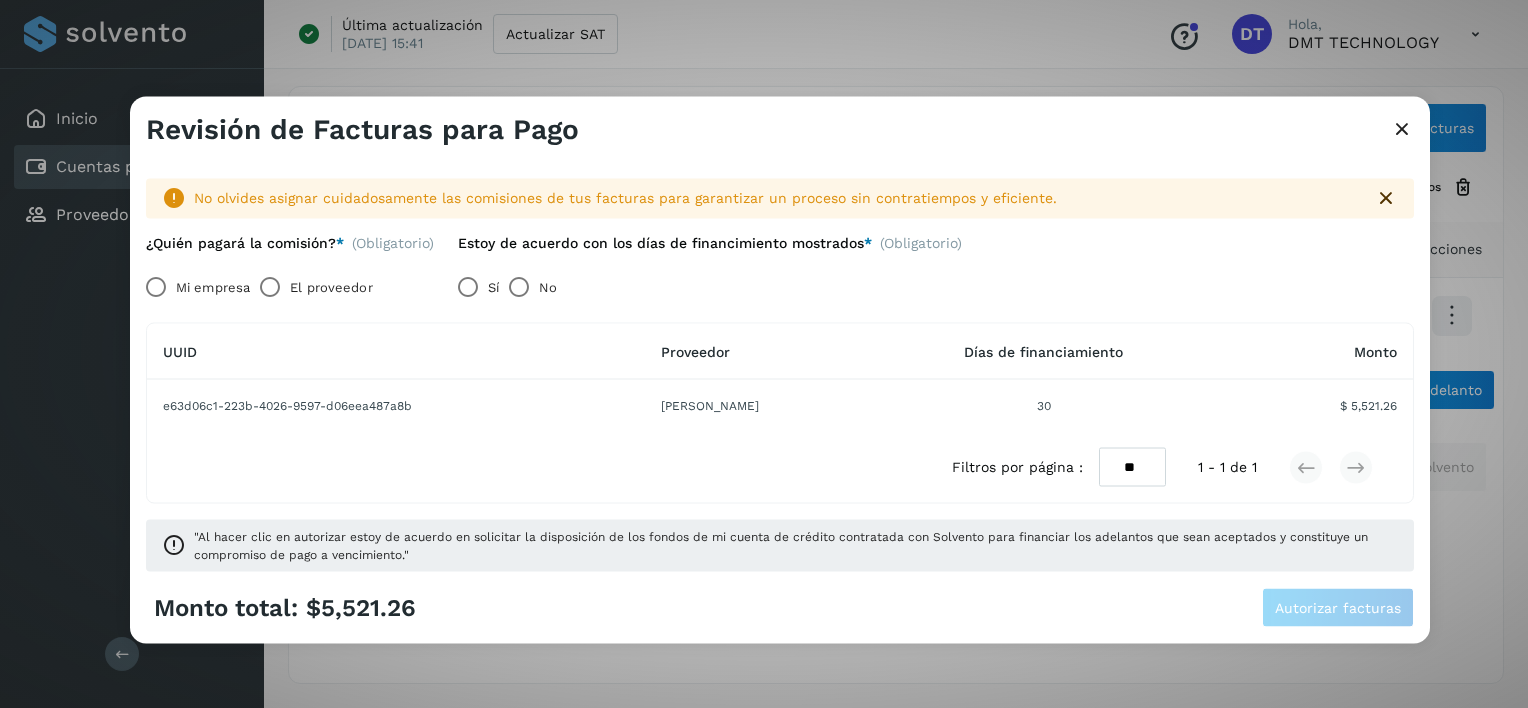 click on "El proveedor" at bounding box center [331, 287] 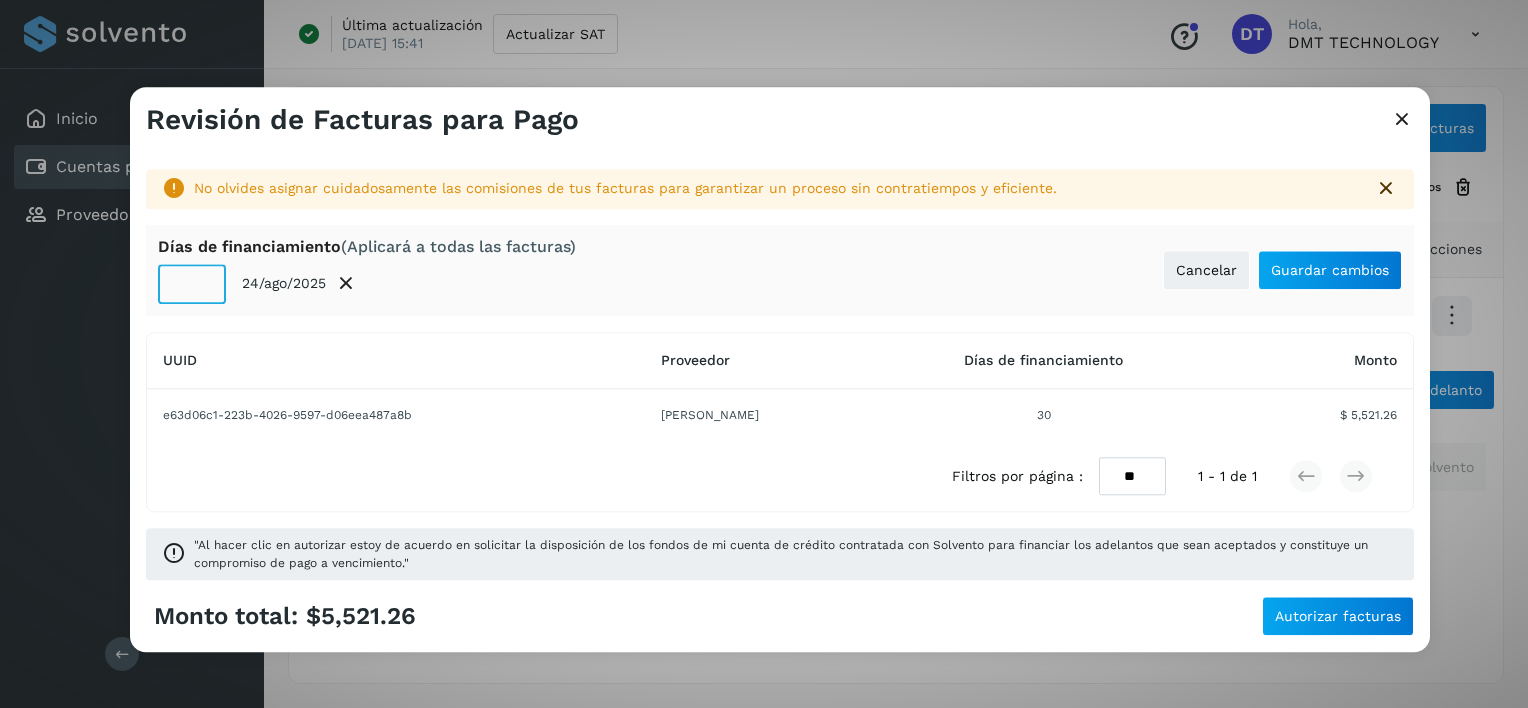 click on "**" 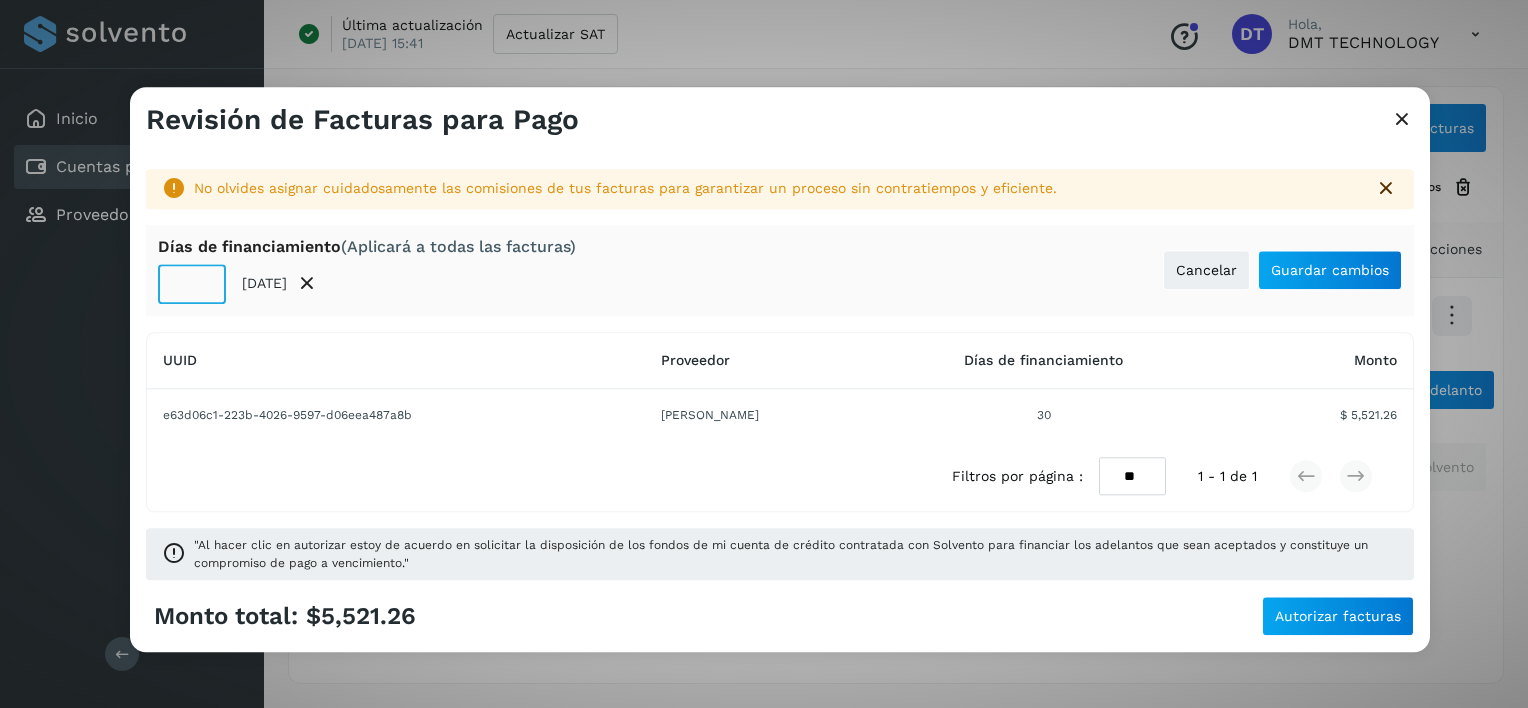 type on "**" 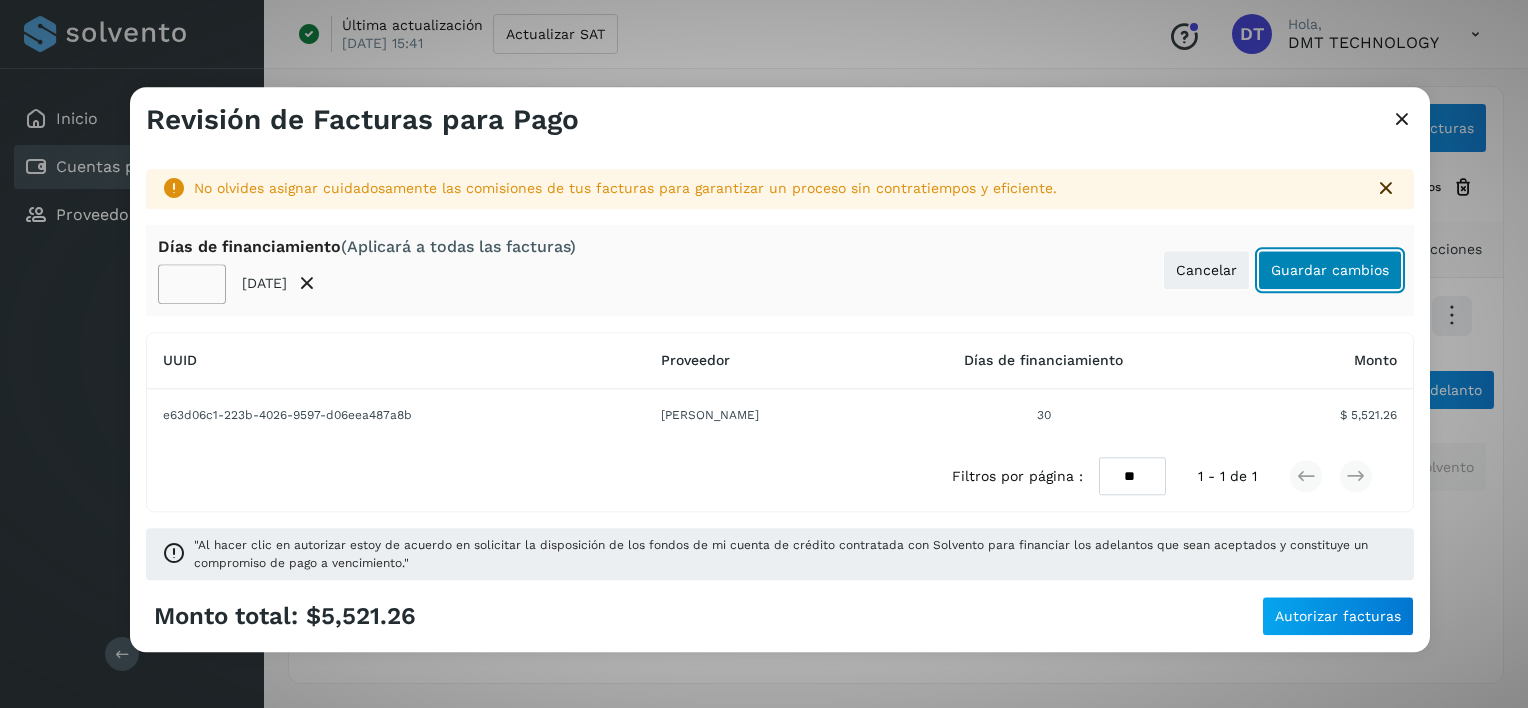 click on "Guardar cambios" 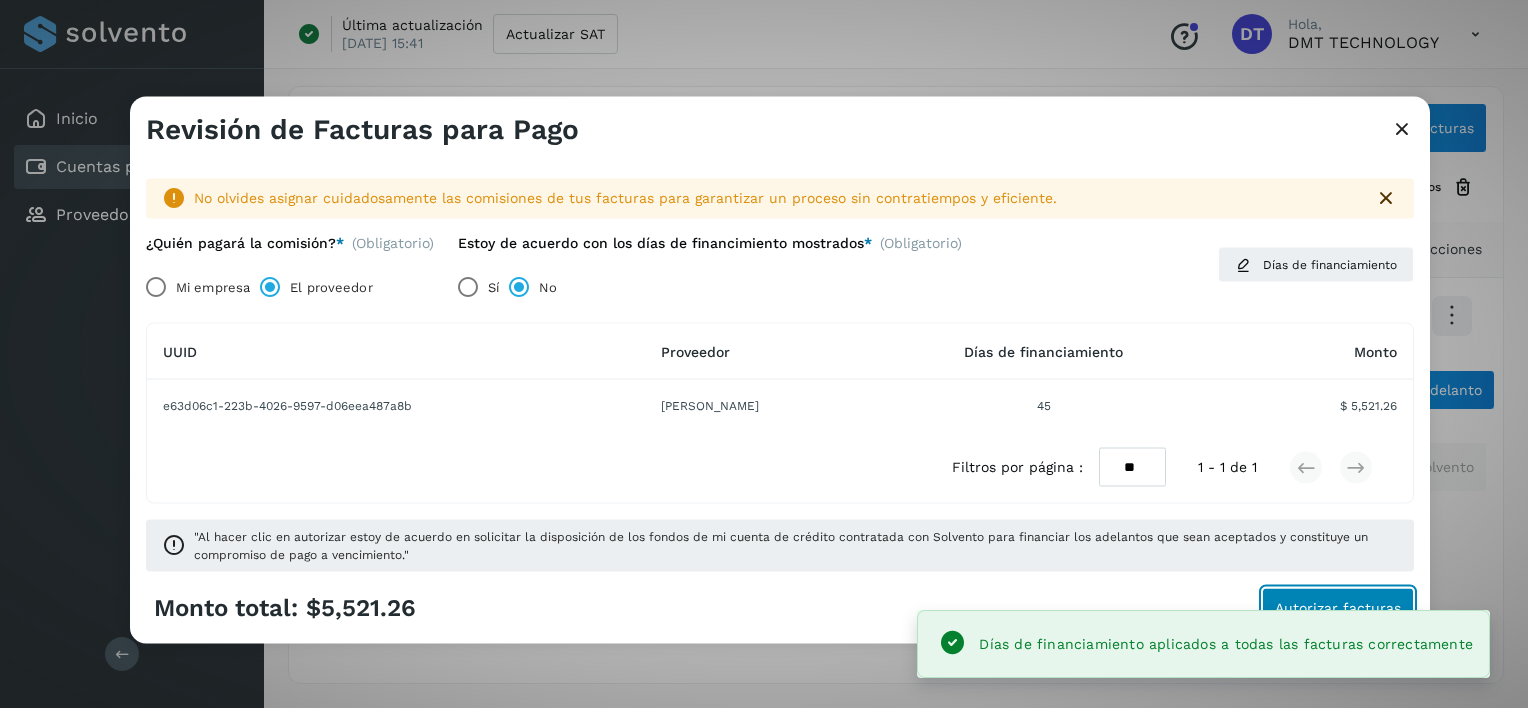 click on "Autorizar facturas" at bounding box center [1338, 607] 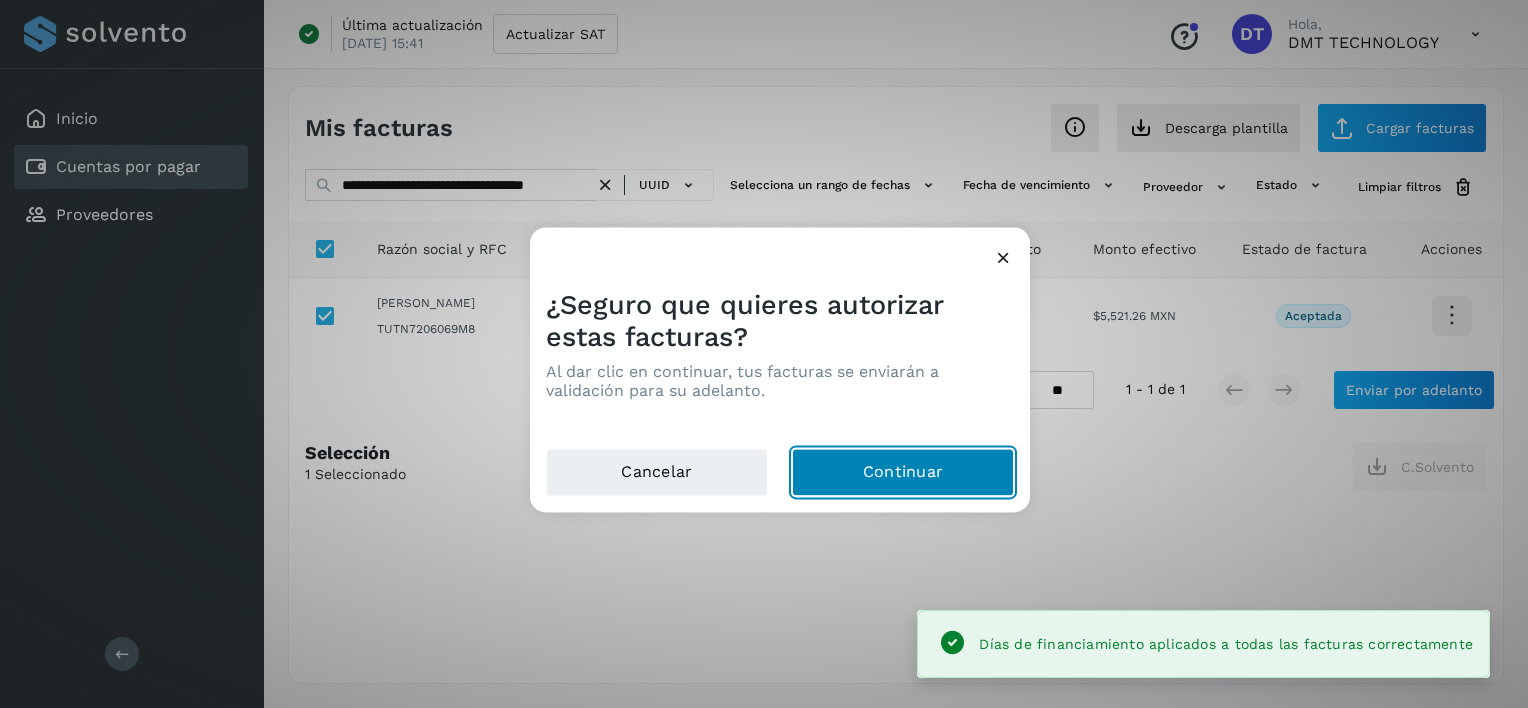 click on "Continuar" 